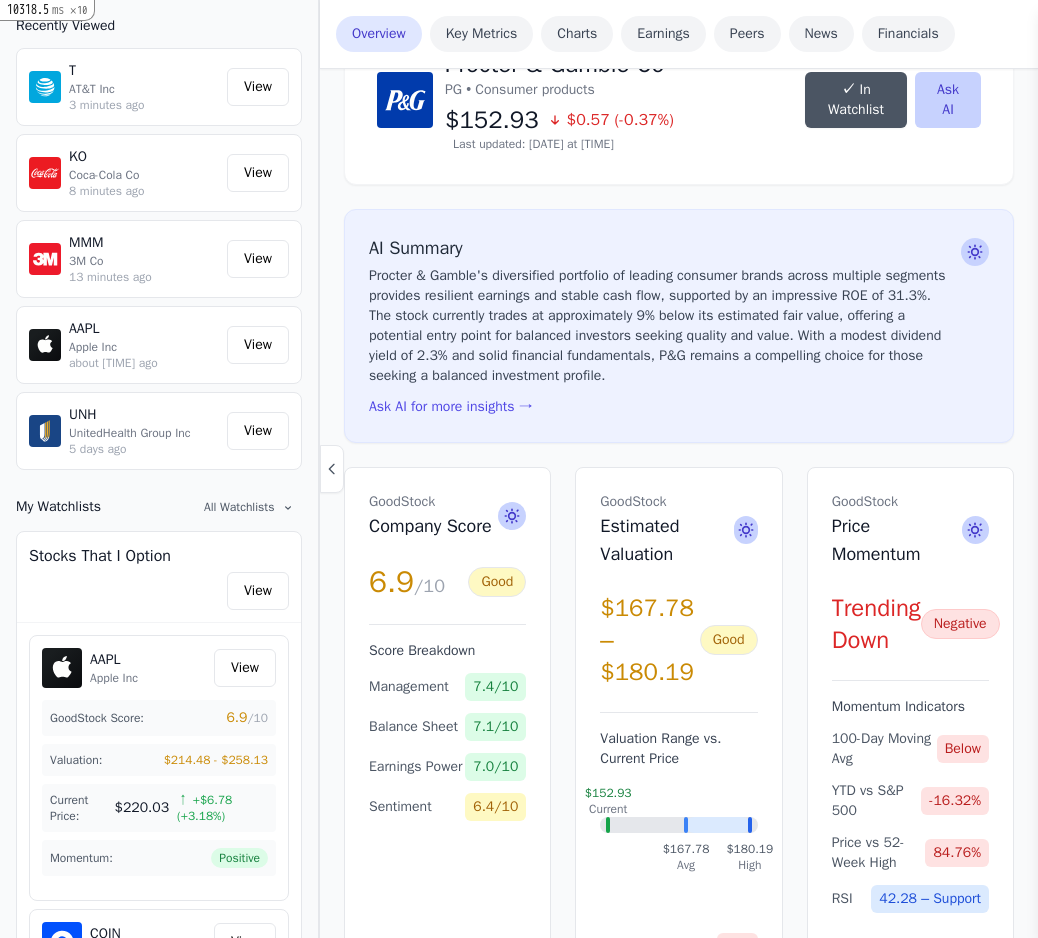 scroll, scrollTop: 338, scrollLeft: 2, axis: both 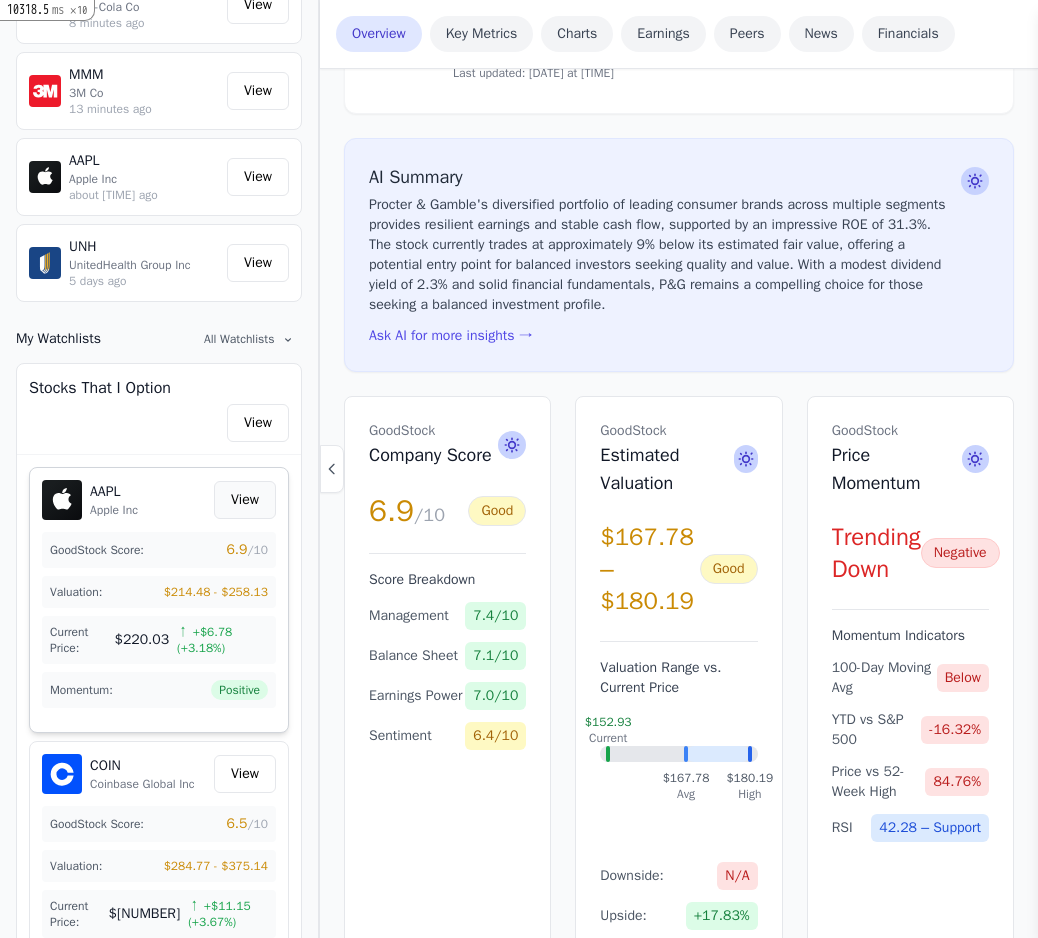 click on "View" at bounding box center [245, 500] 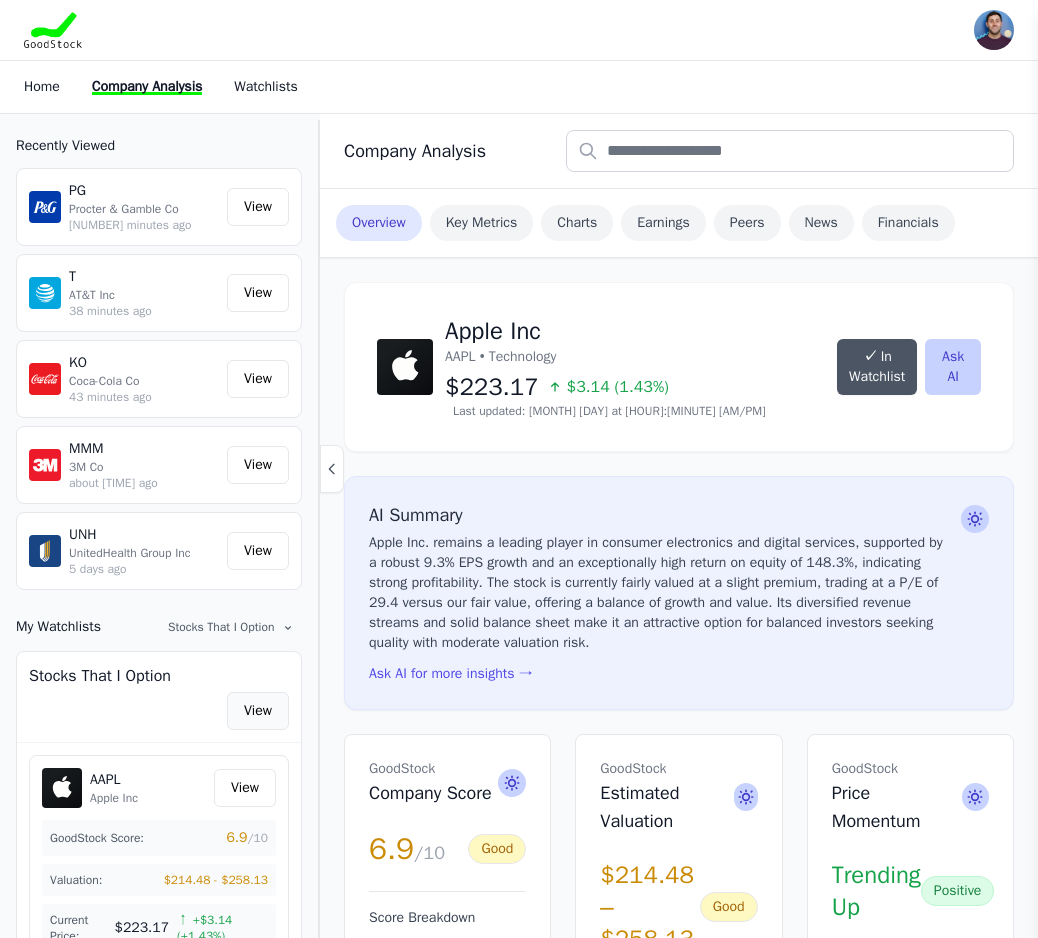 scroll, scrollTop: 0, scrollLeft: 0, axis: both 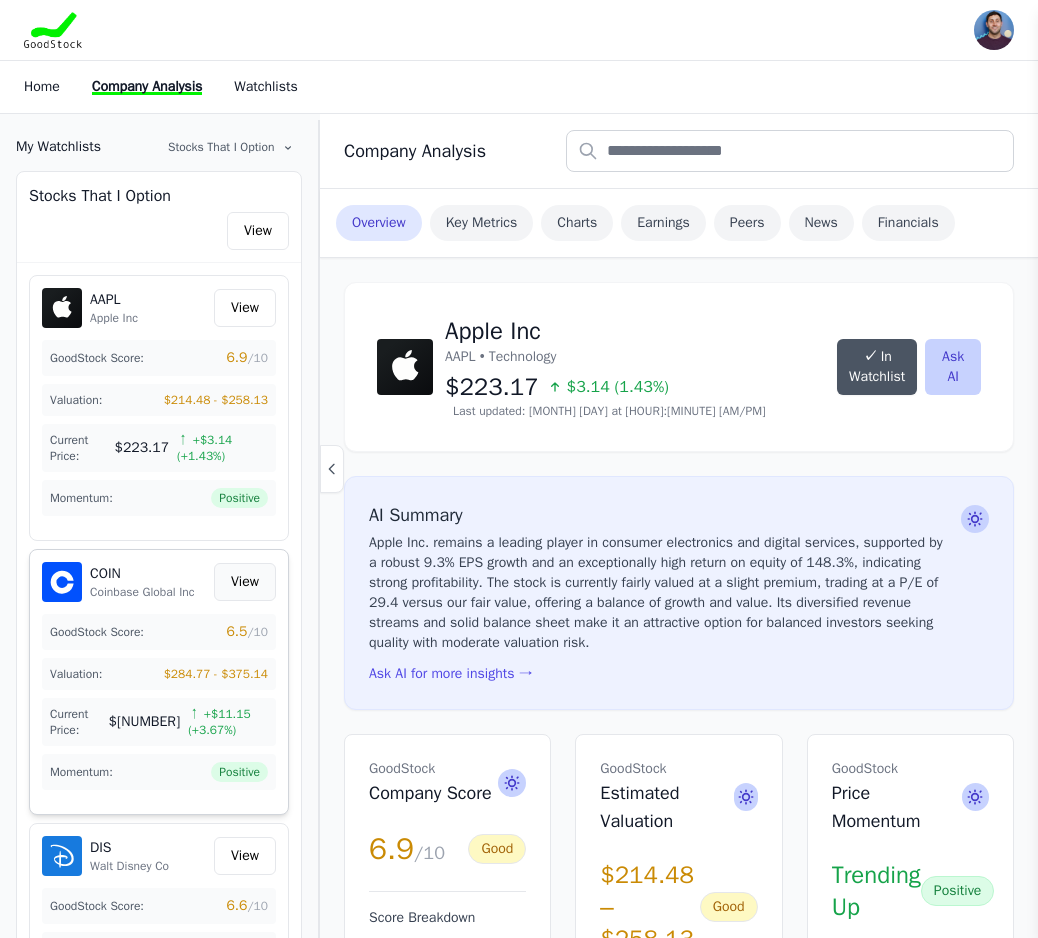 click on "View" at bounding box center [245, 582] 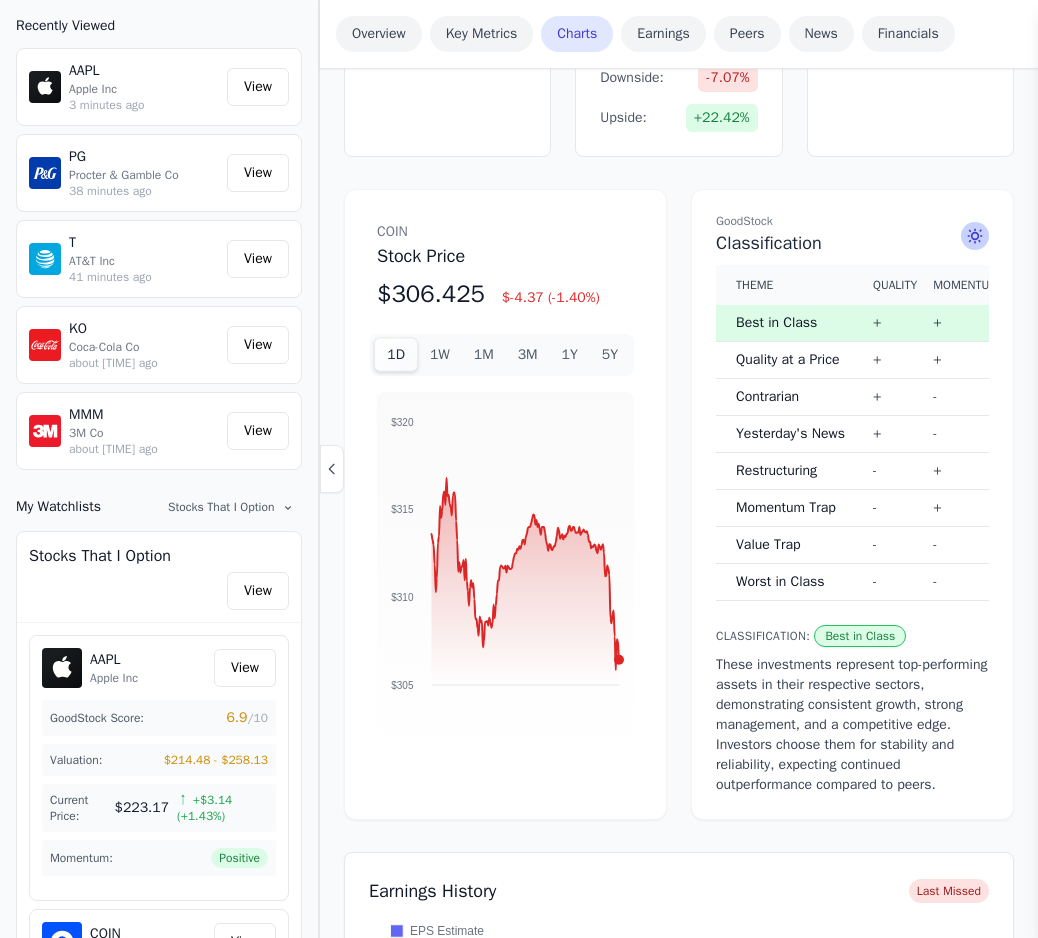 scroll, scrollTop: 1122, scrollLeft: 0, axis: vertical 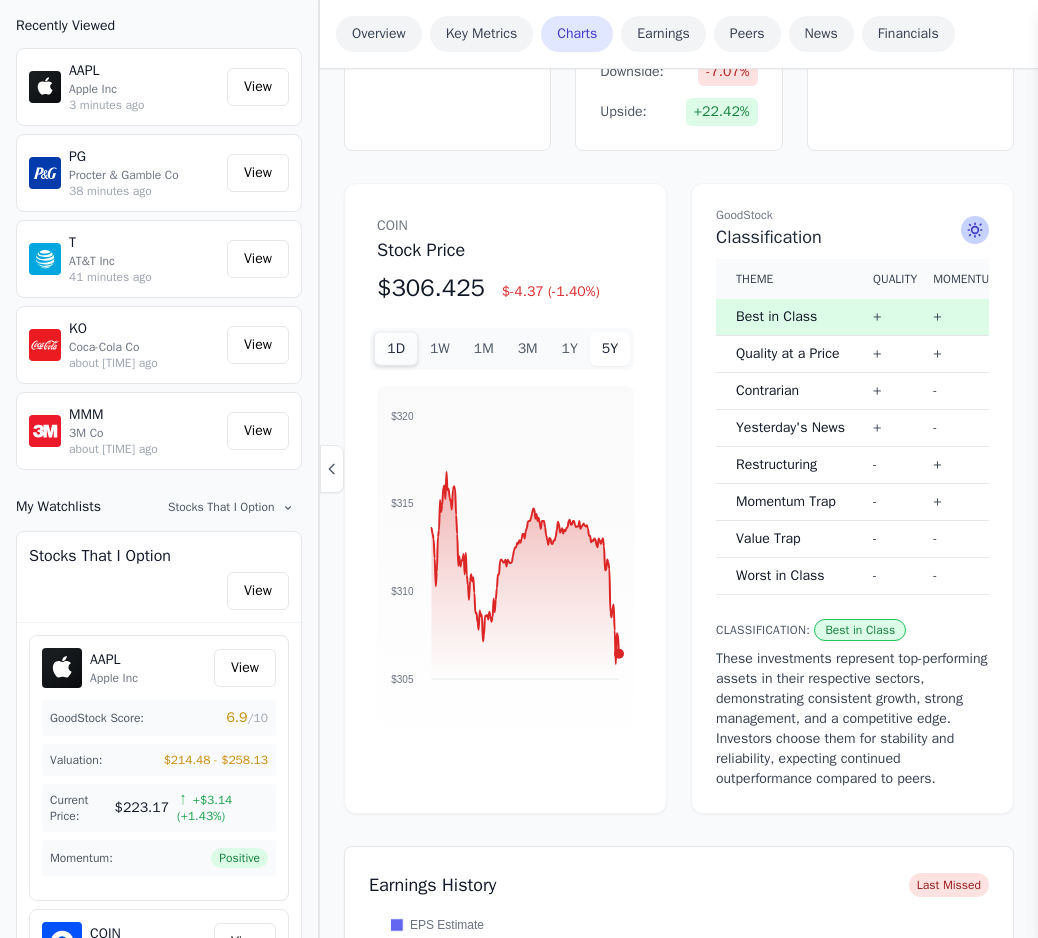 click on "5Y" at bounding box center (610, 349) 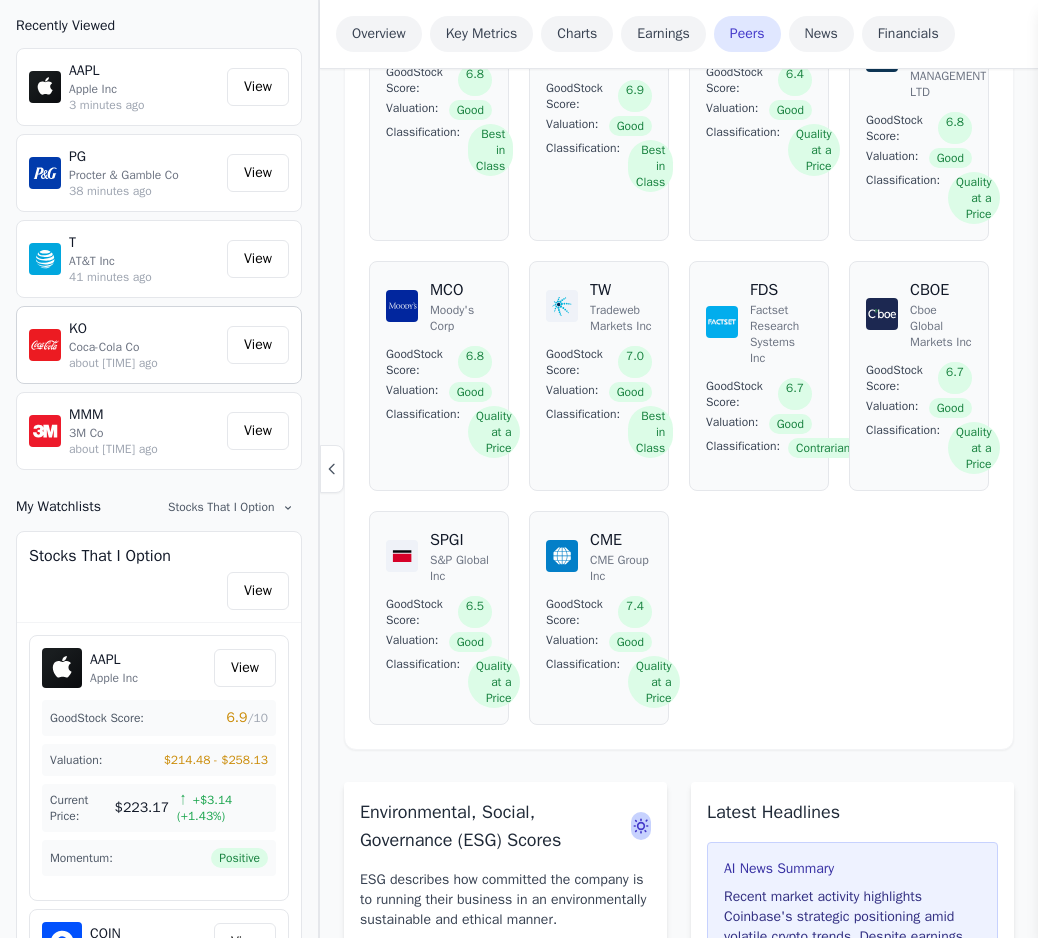 scroll, scrollTop: 2626, scrollLeft: 0, axis: vertical 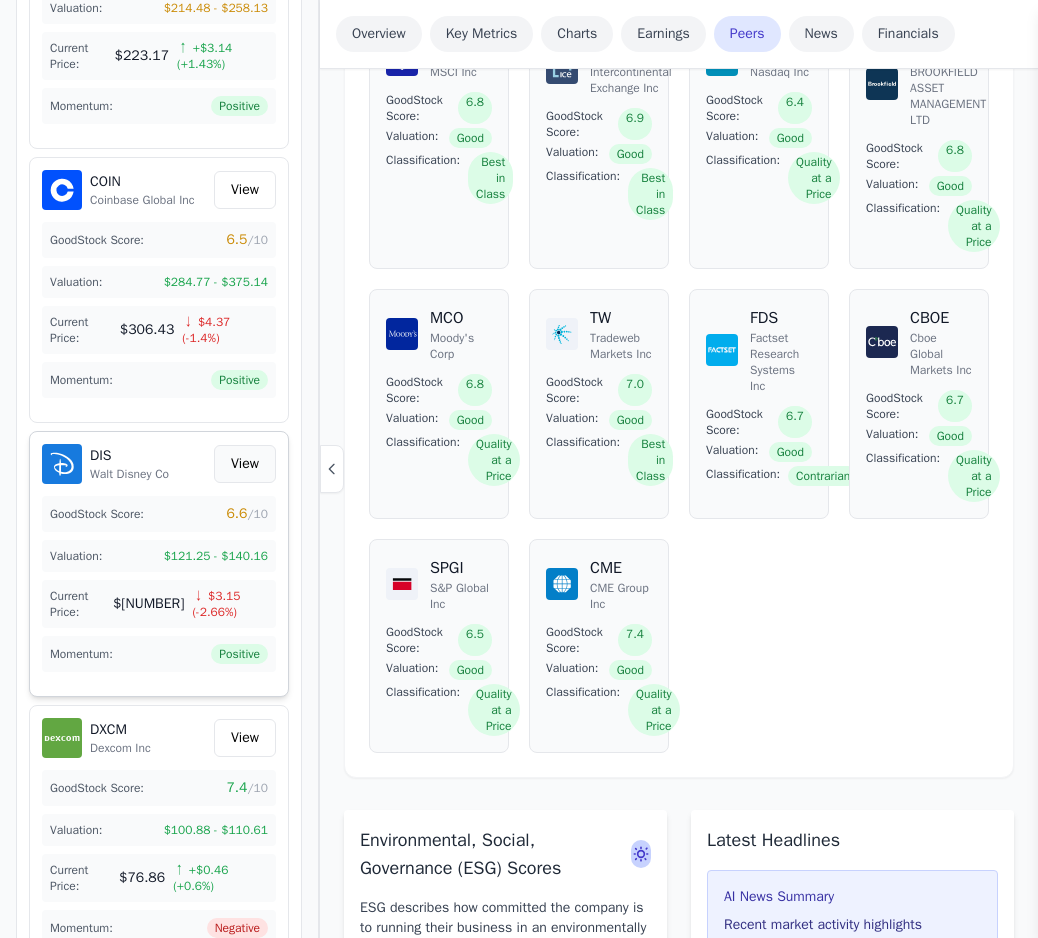 click on "View" at bounding box center (245, 464) 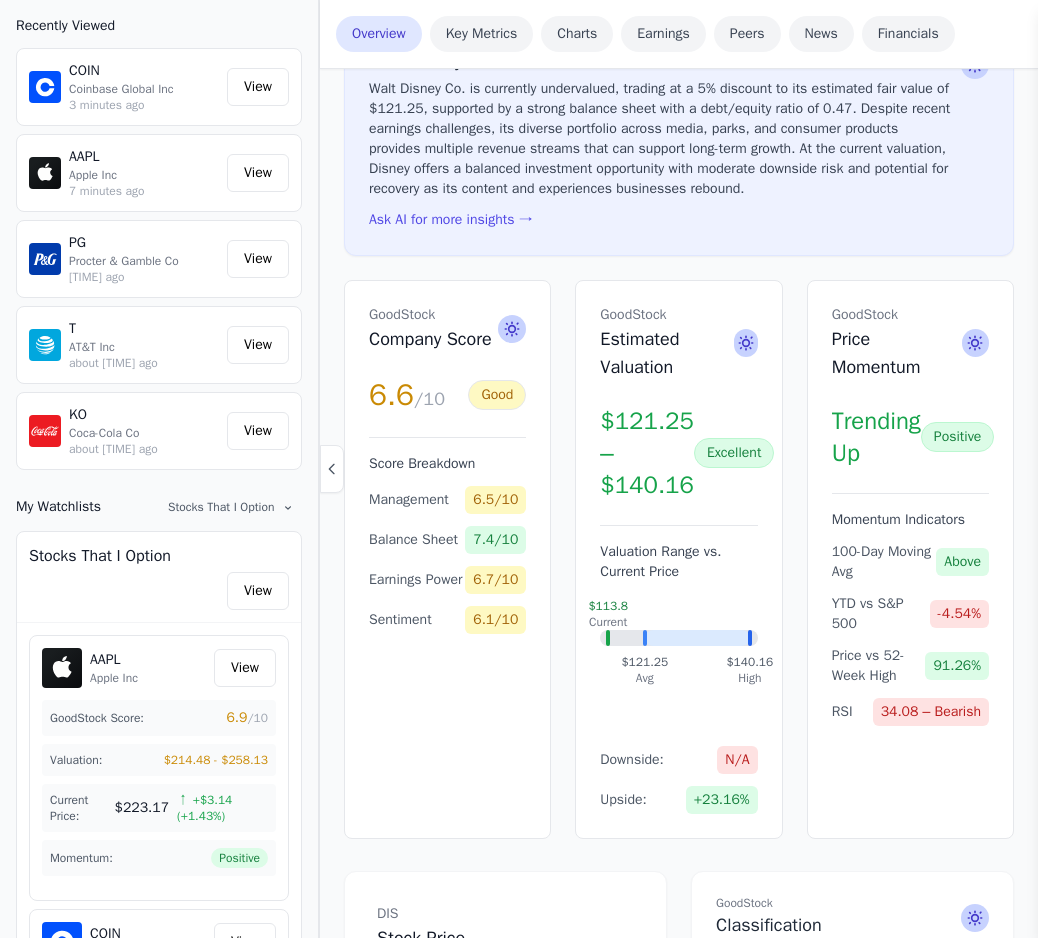 scroll, scrollTop: 462, scrollLeft: 0, axis: vertical 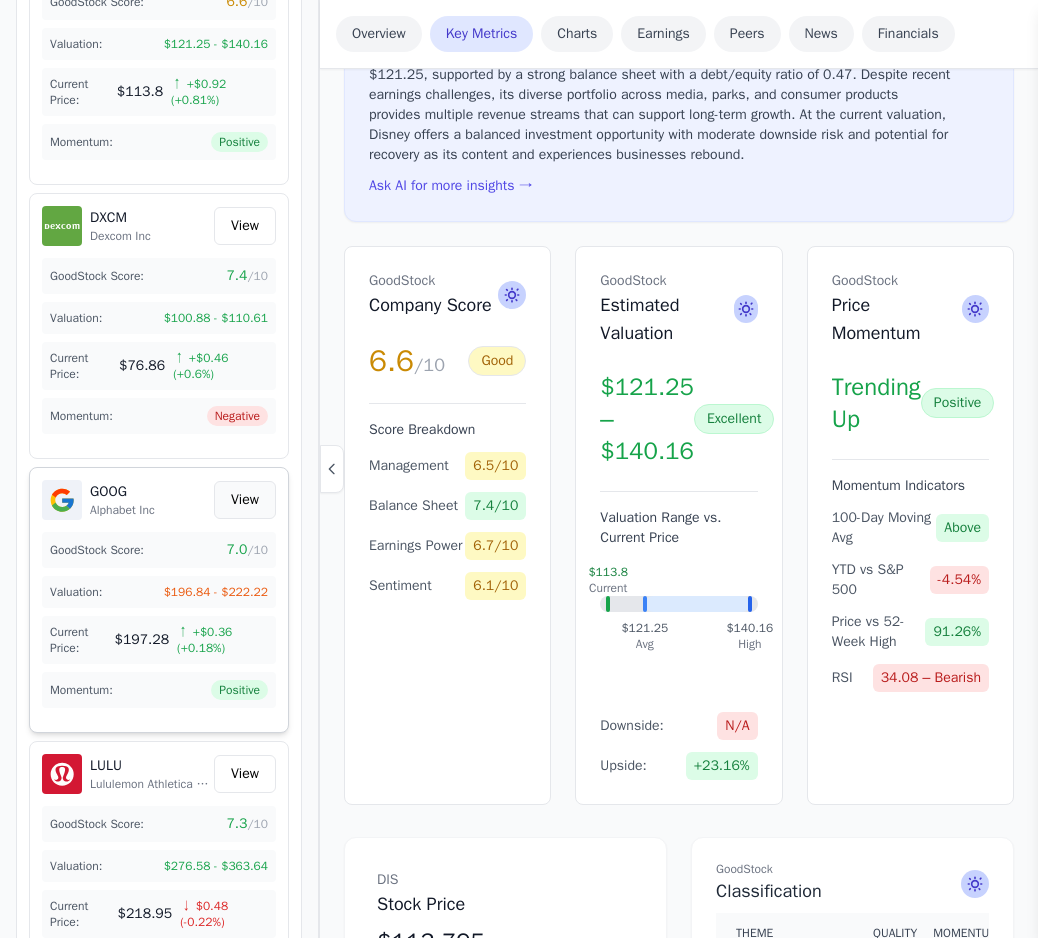 click on "View" at bounding box center [245, 500] 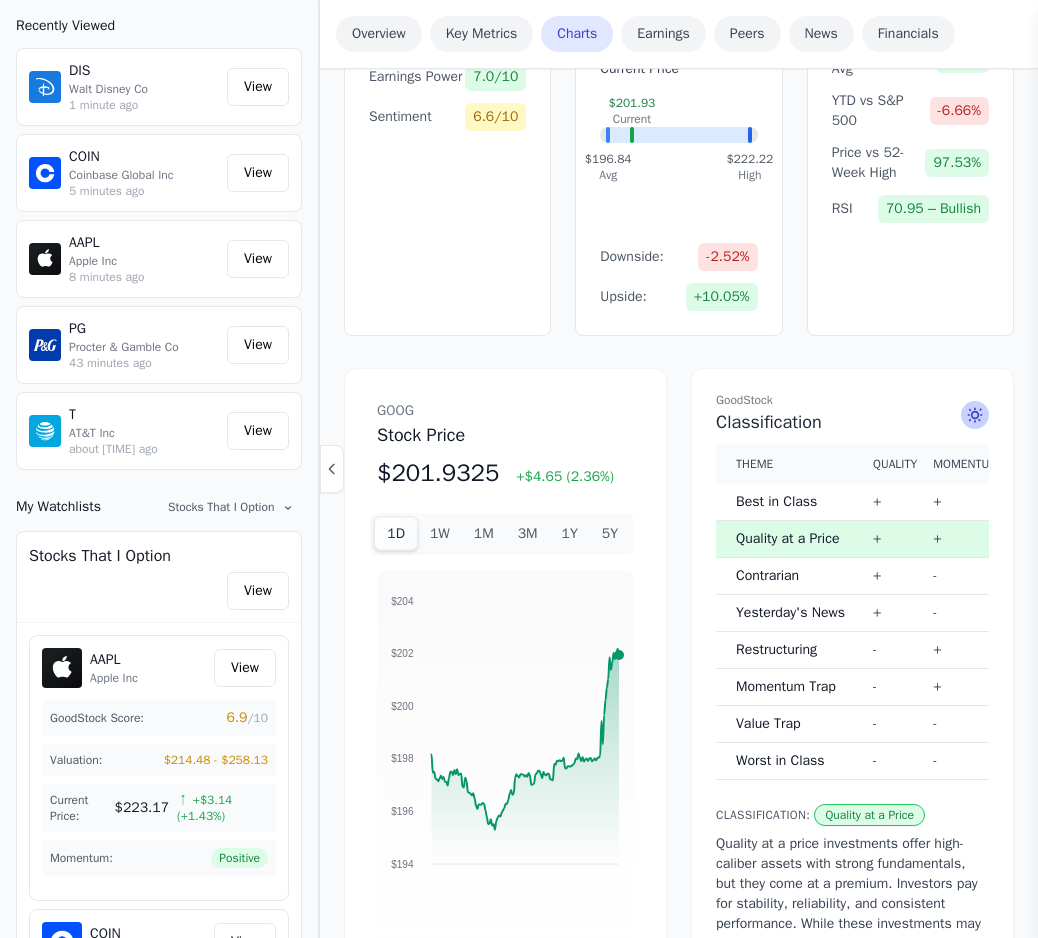 scroll, scrollTop: 1069, scrollLeft: 0, axis: vertical 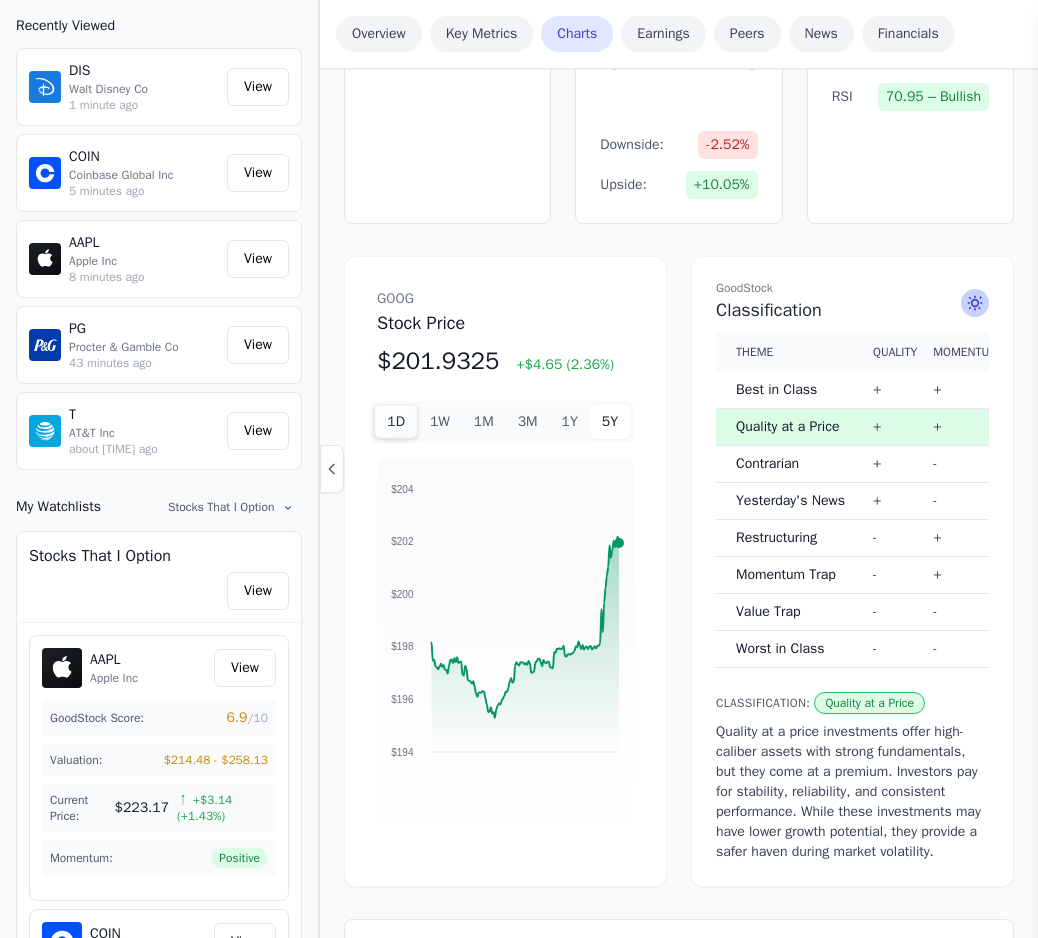 click on "5Y" at bounding box center [610, 422] 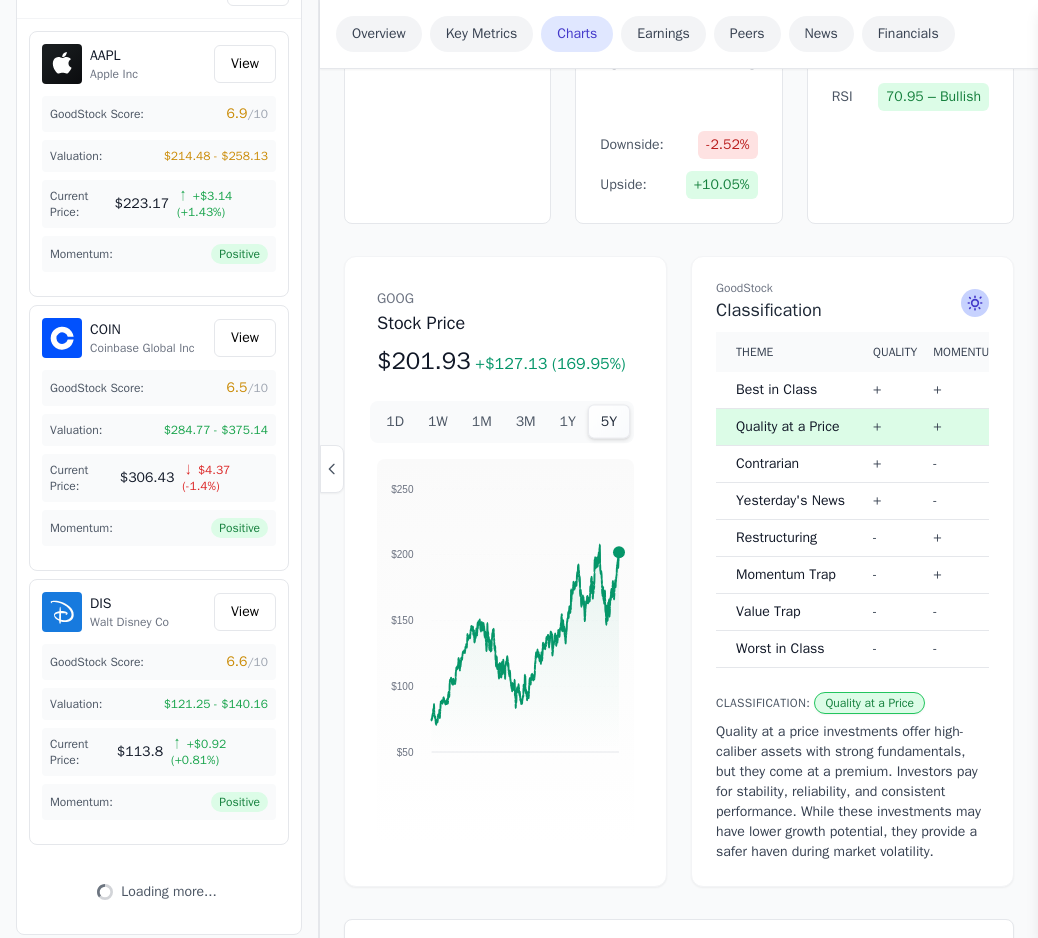 scroll, scrollTop: 618, scrollLeft: 0, axis: vertical 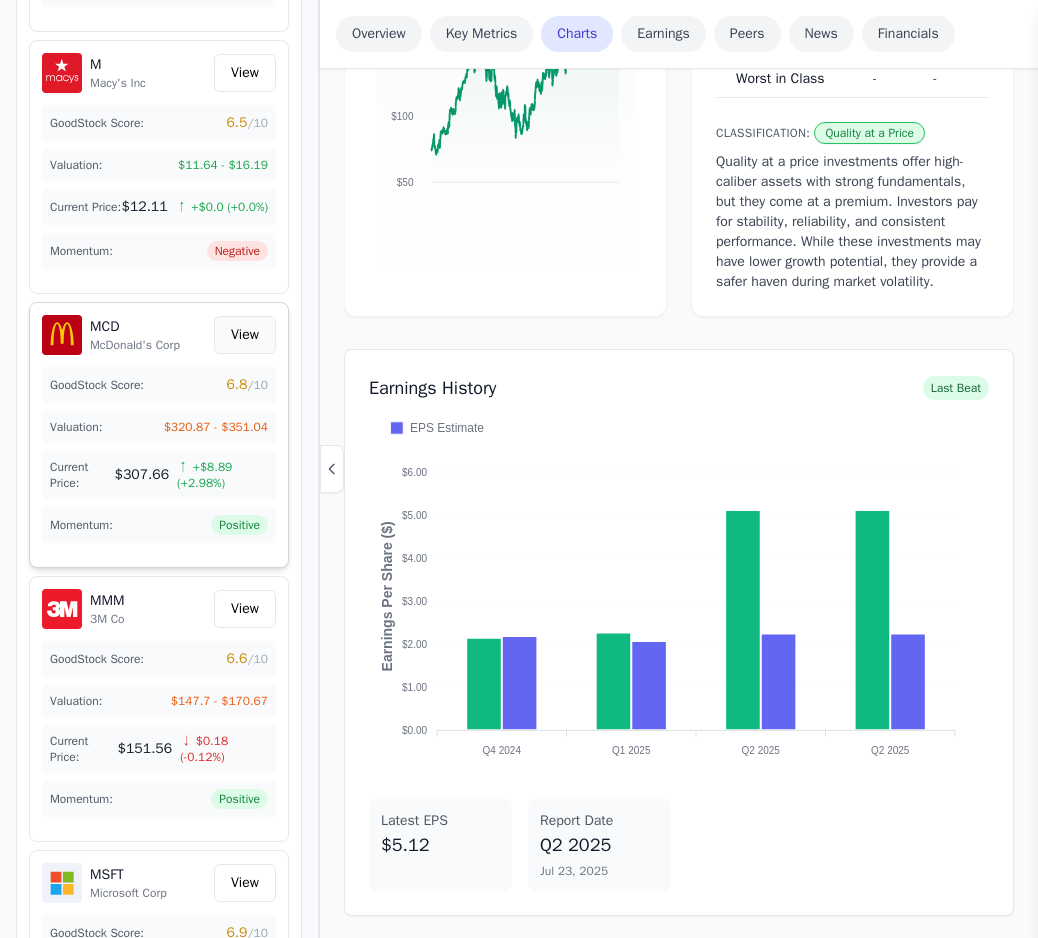 click on "View" at bounding box center [245, 335] 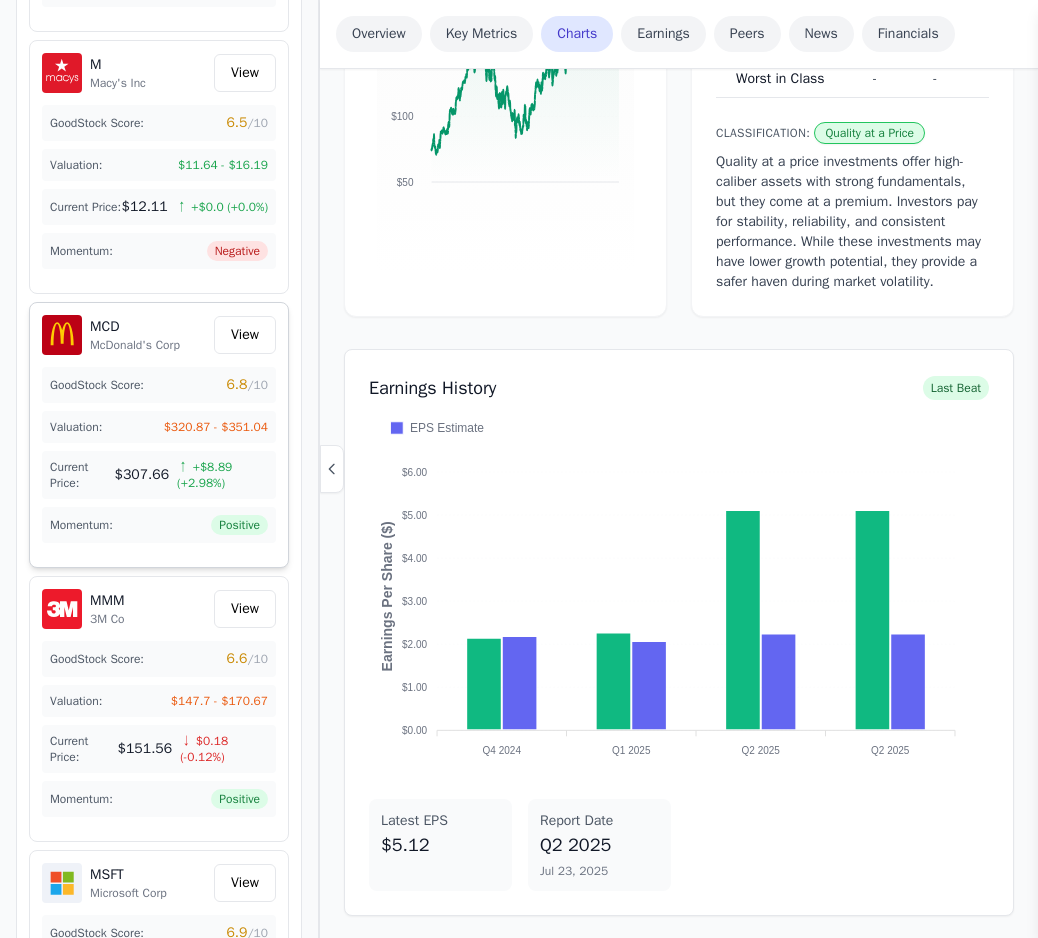 scroll, scrollTop: 0, scrollLeft: 0, axis: both 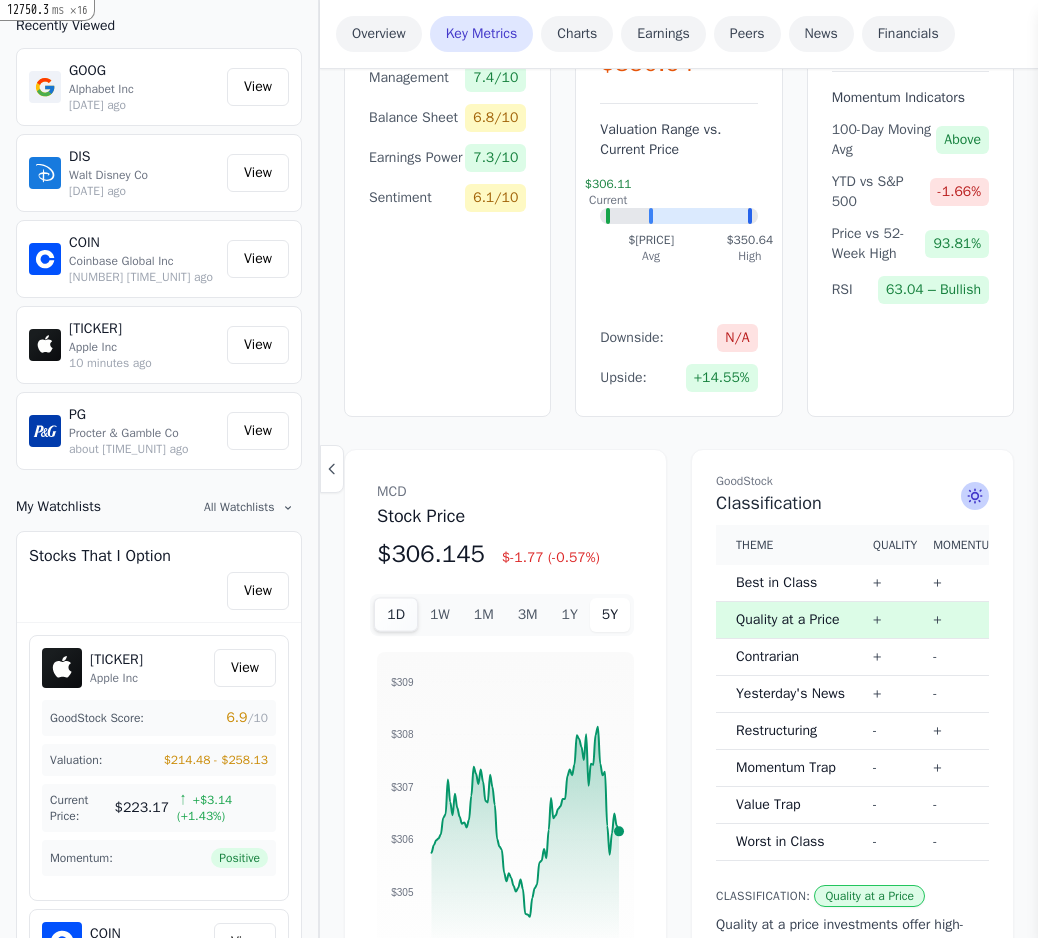 click on "5Y" at bounding box center (610, 615) 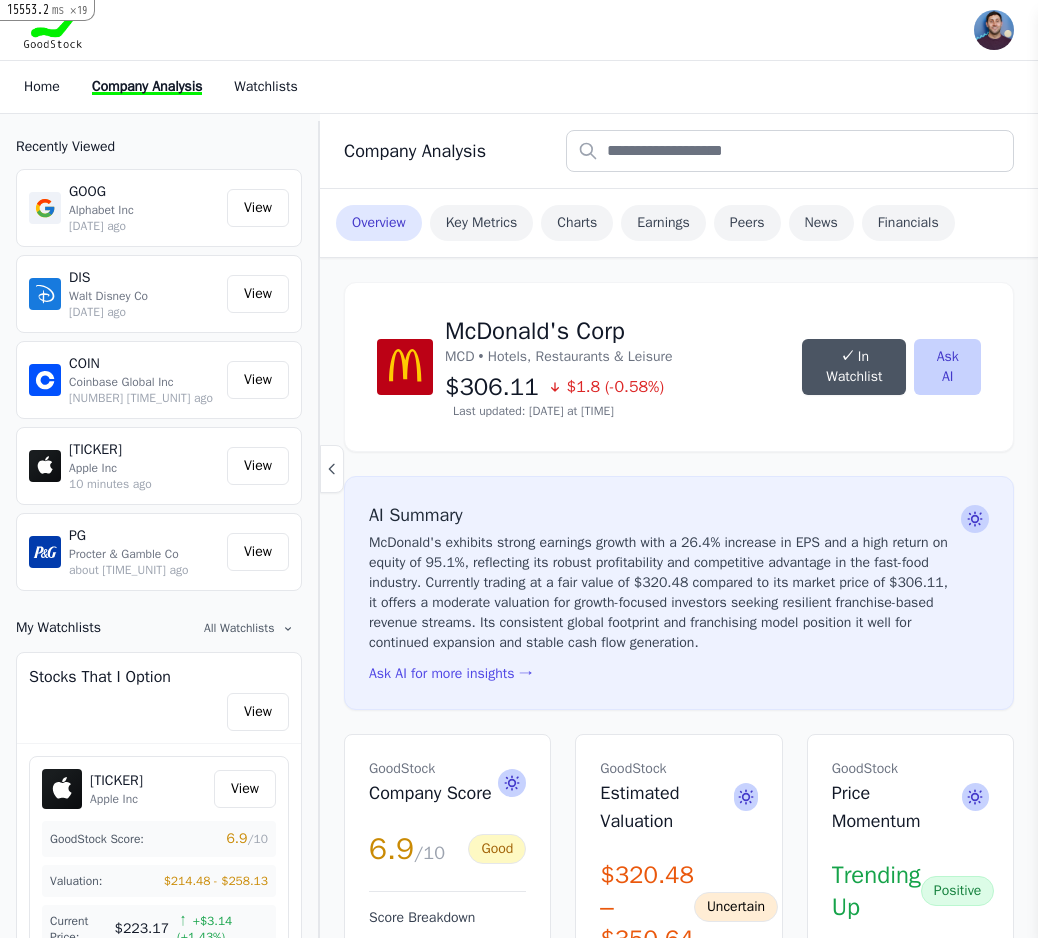 scroll, scrollTop: 0, scrollLeft: 0, axis: both 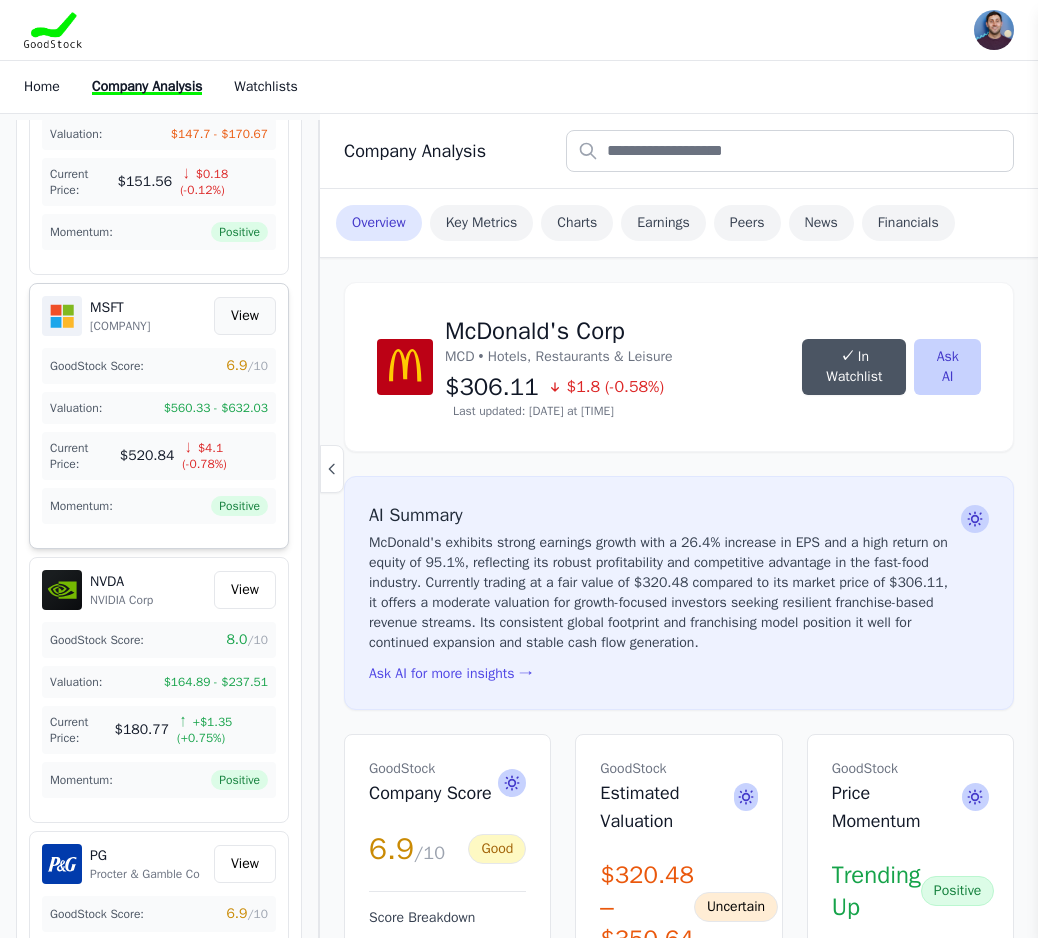 click on "View" at bounding box center (245, 316) 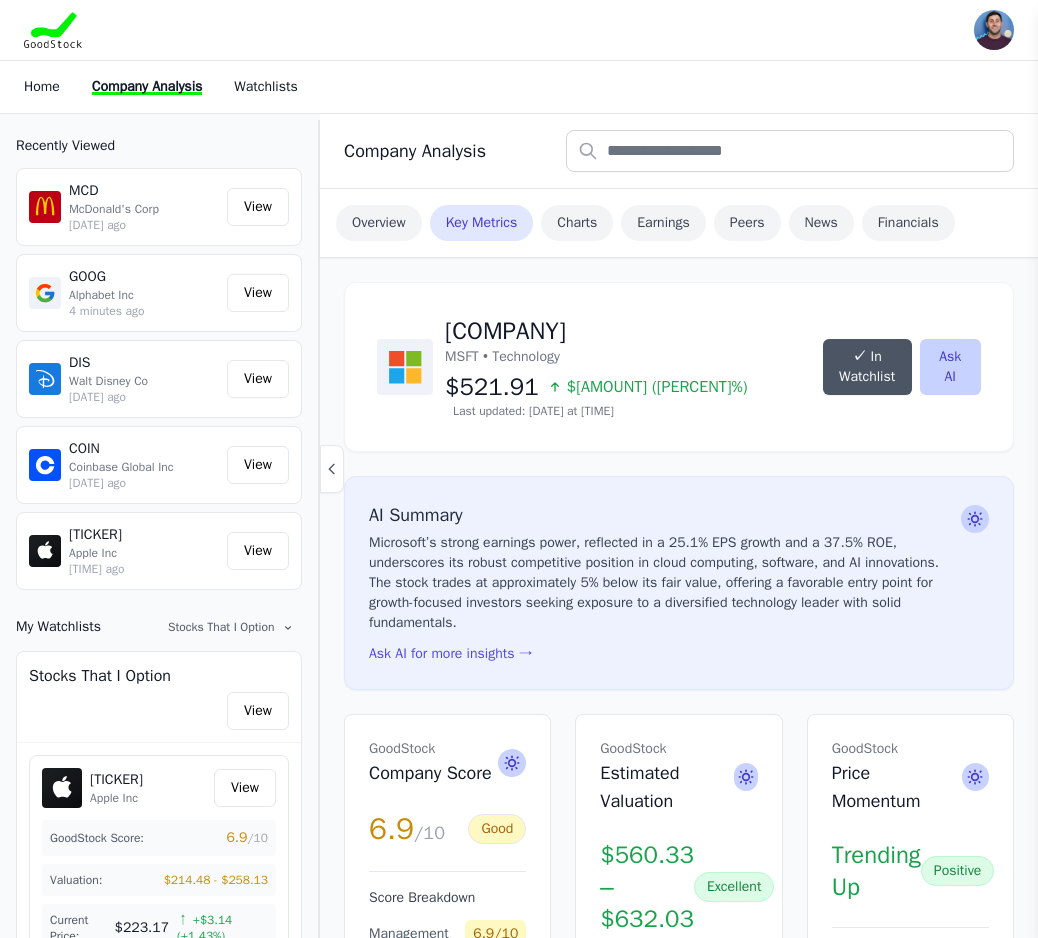 click on "AI Summary
Microsoft’s strong earnings power, reflected in a 25.1% EPS growth and a 37.5% ROE, underscores its robust competitive position in cloud computing, software, and AI innovations. The stock trades at approximately 5% below its fair value, offering a favorable entry point for growth-focused investors seeking exposure to a diversified technology leader with solid fundamentals.
Ask AI for more insights →" at bounding box center [679, 583] 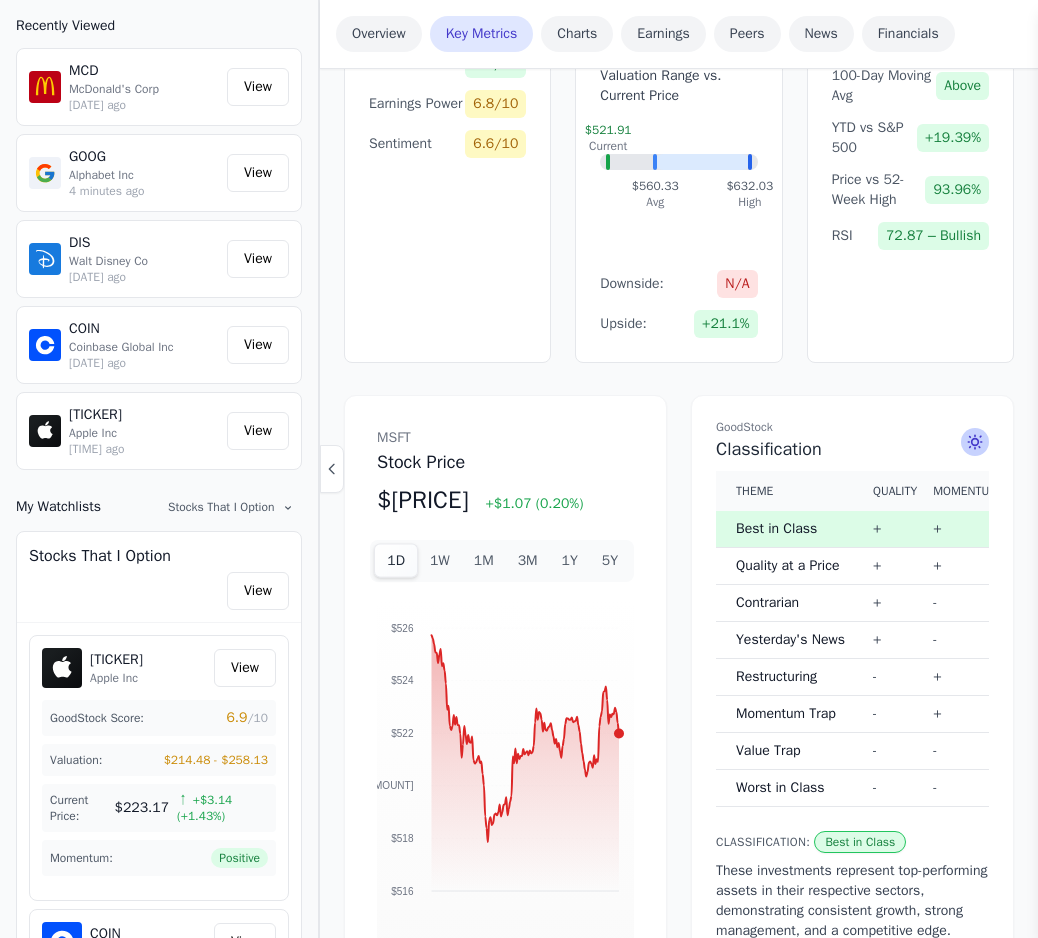 scroll, scrollTop: 909, scrollLeft: 2, axis: both 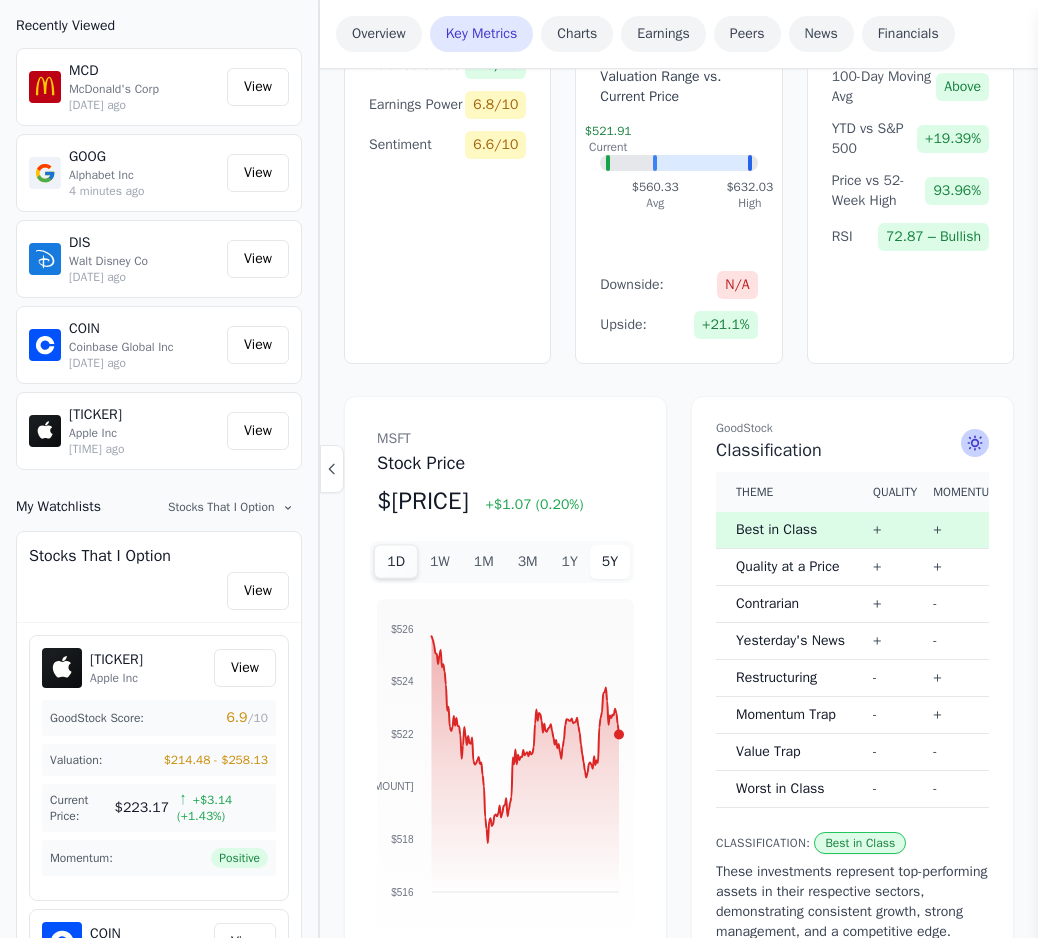 click on "5Y" at bounding box center [610, 562] 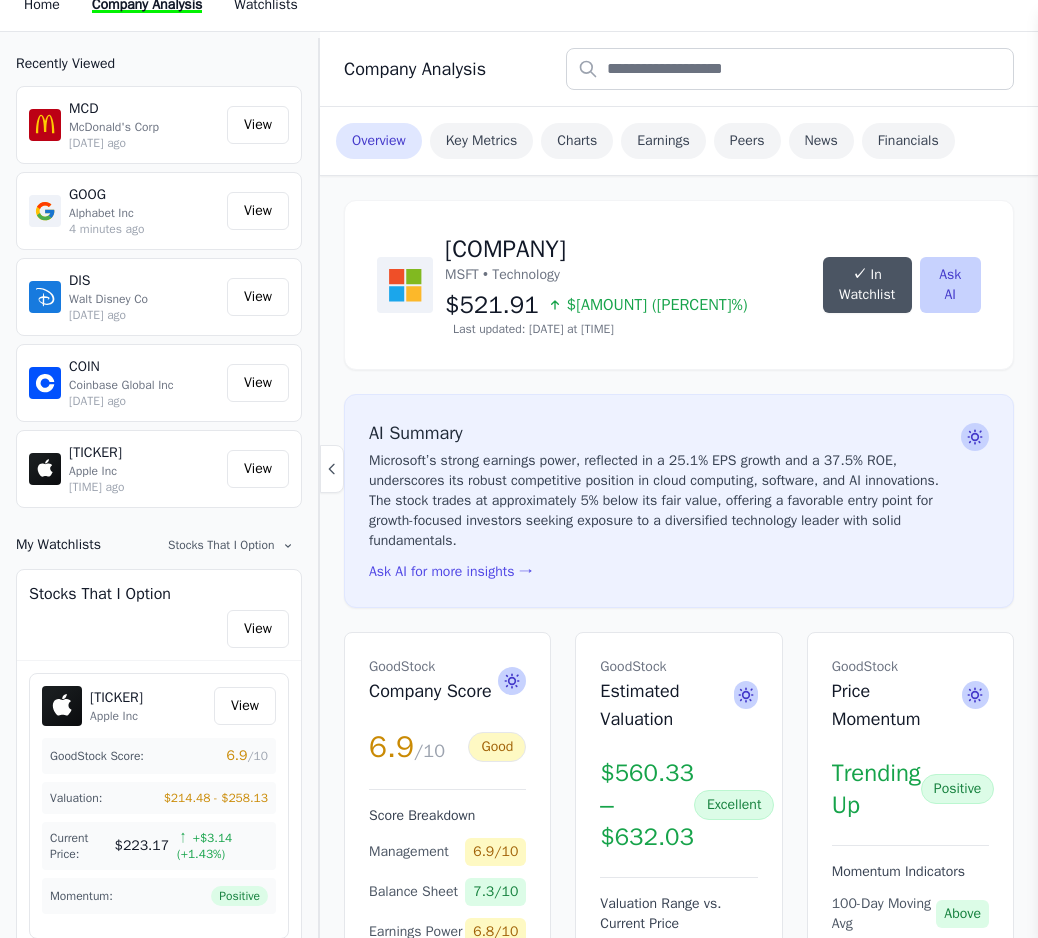 scroll, scrollTop: 82, scrollLeft: 0, axis: vertical 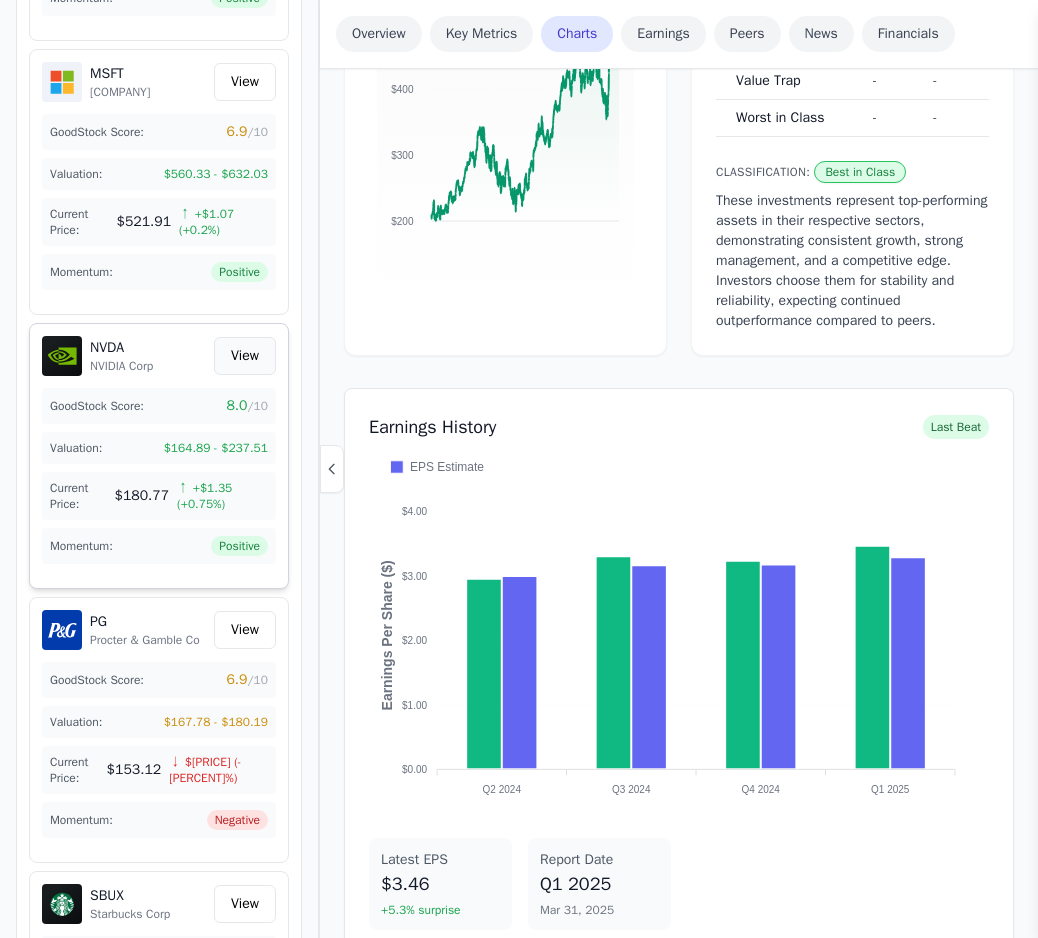 click on "View" at bounding box center [245, 356] 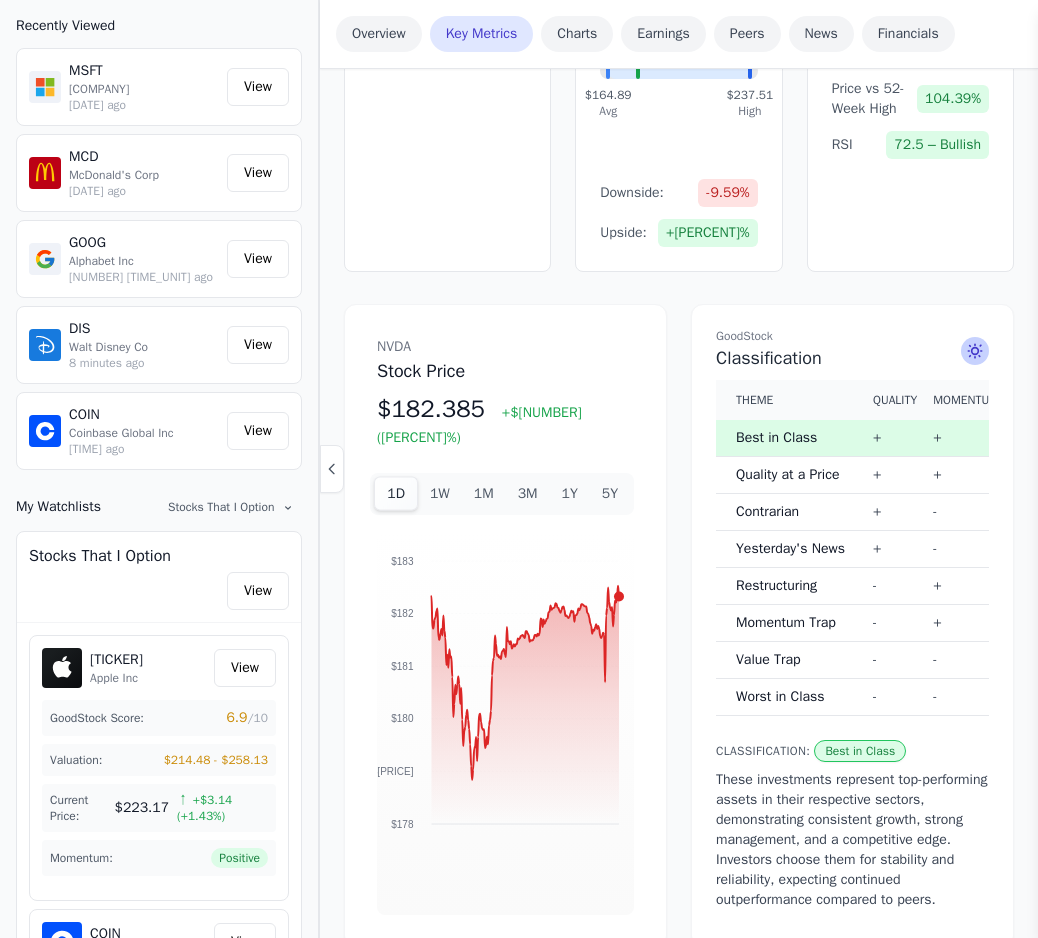 scroll, scrollTop: 1023, scrollLeft: 0, axis: vertical 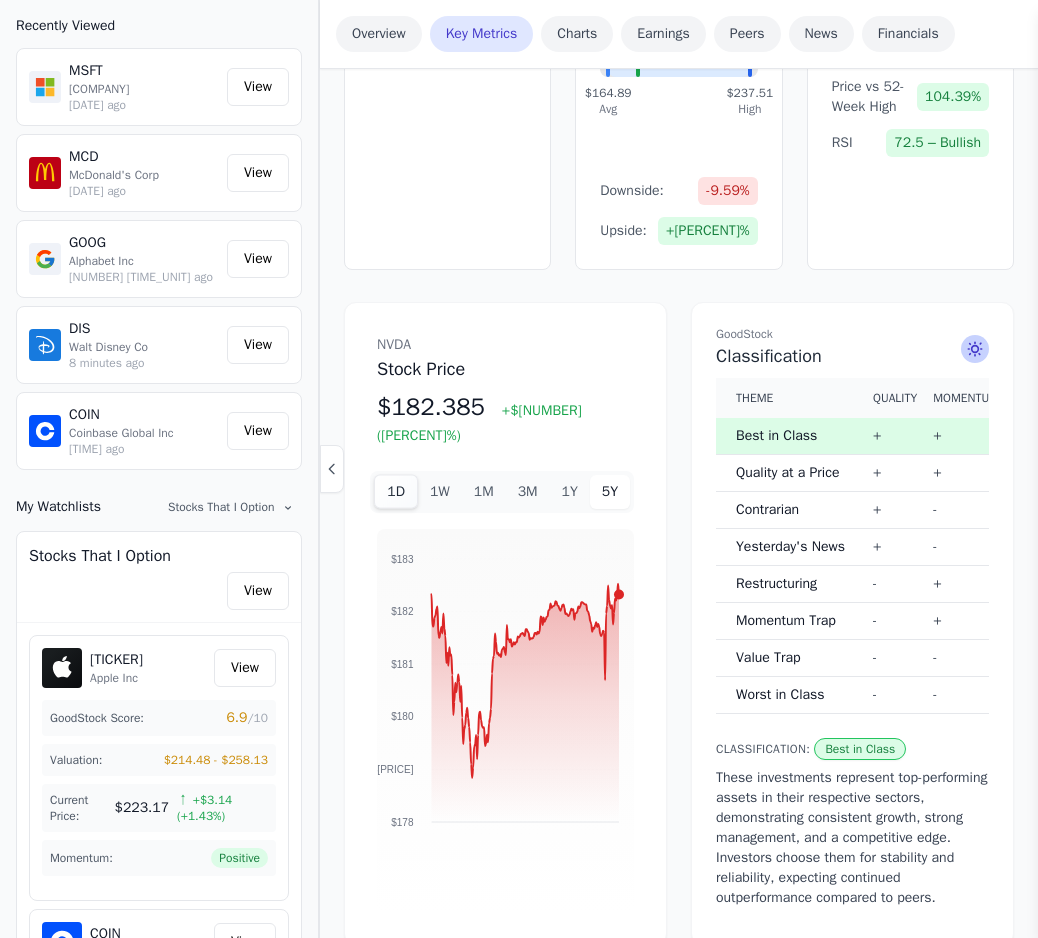 click on "5Y" at bounding box center (610, 492) 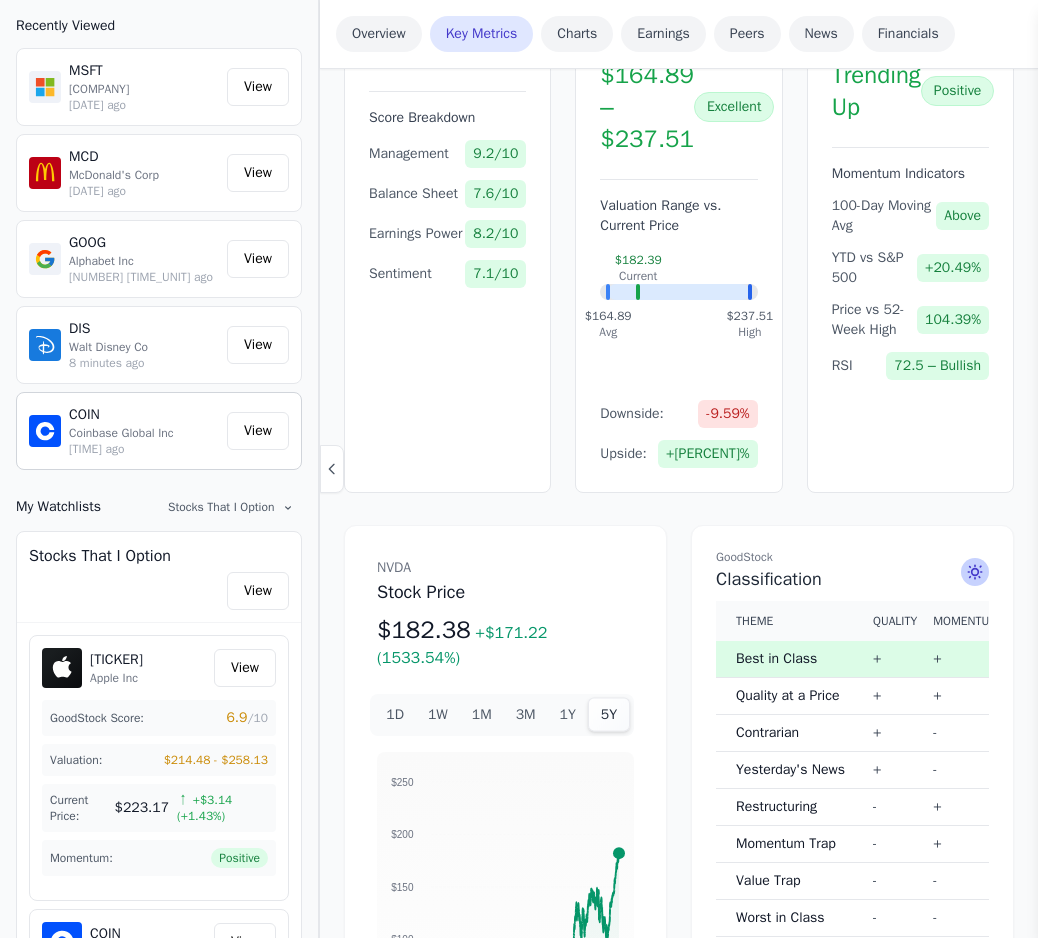 scroll, scrollTop: 598, scrollLeft: 0, axis: vertical 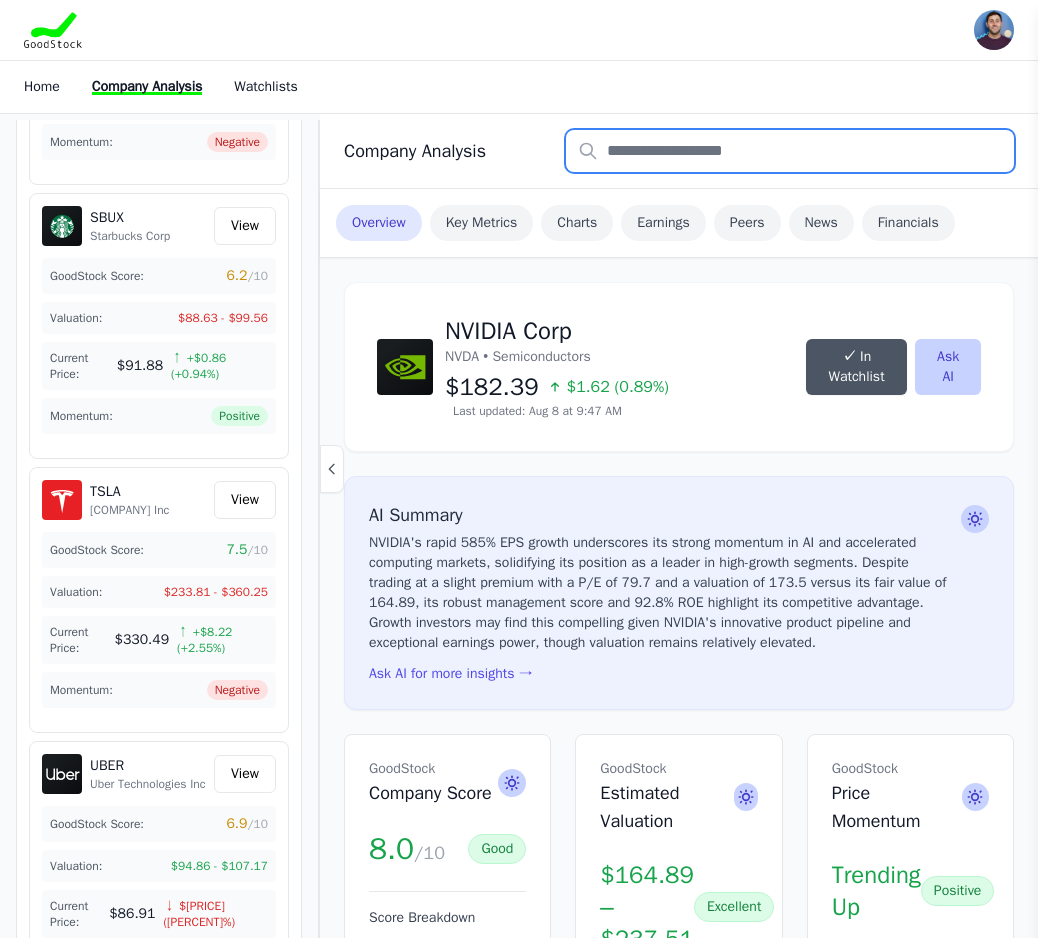 click at bounding box center [790, 151] 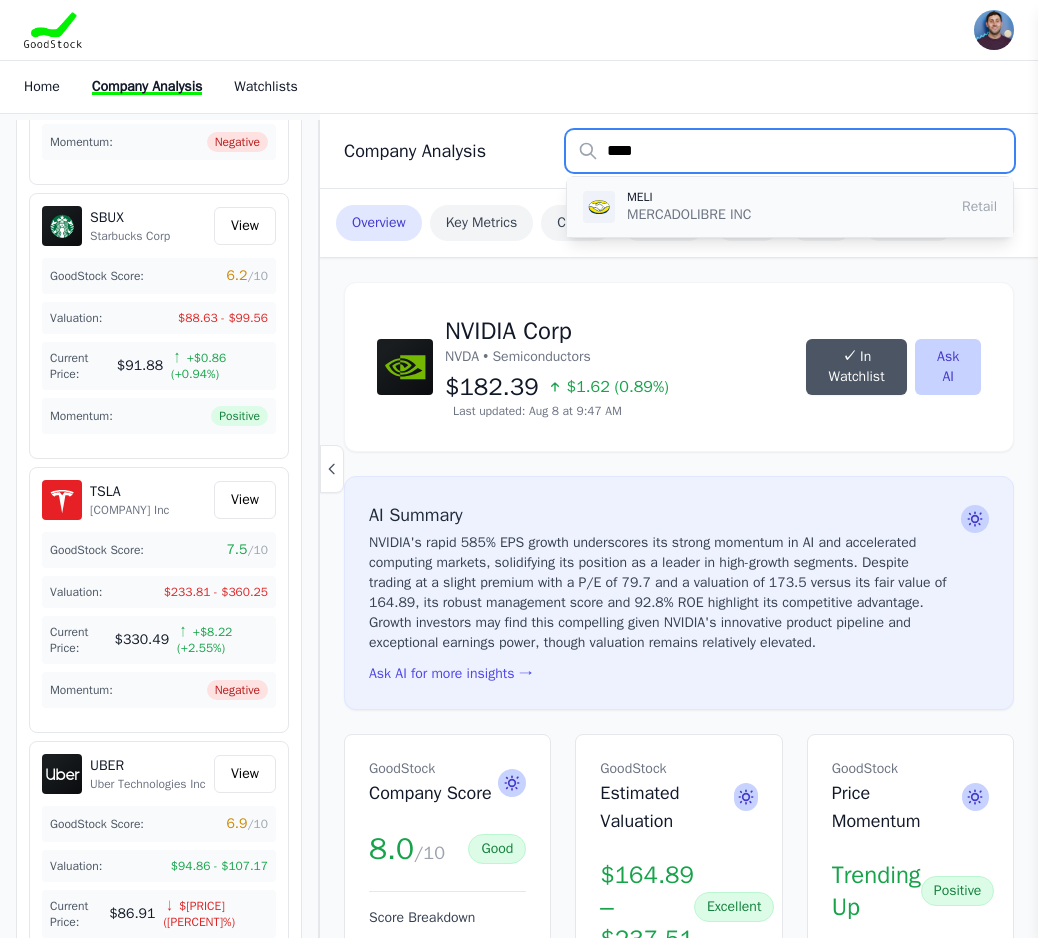 type on "****" 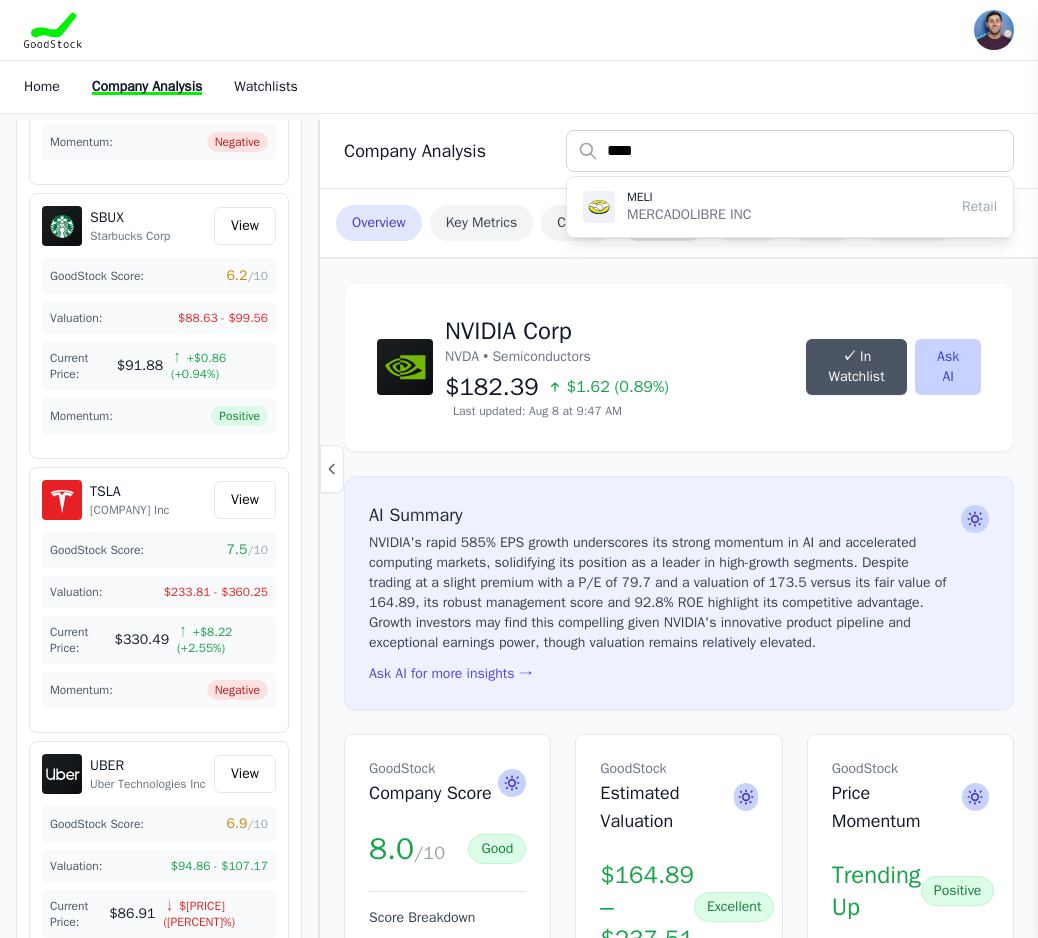 click on "MERCADOLIBRE INC" at bounding box center (689, 215) 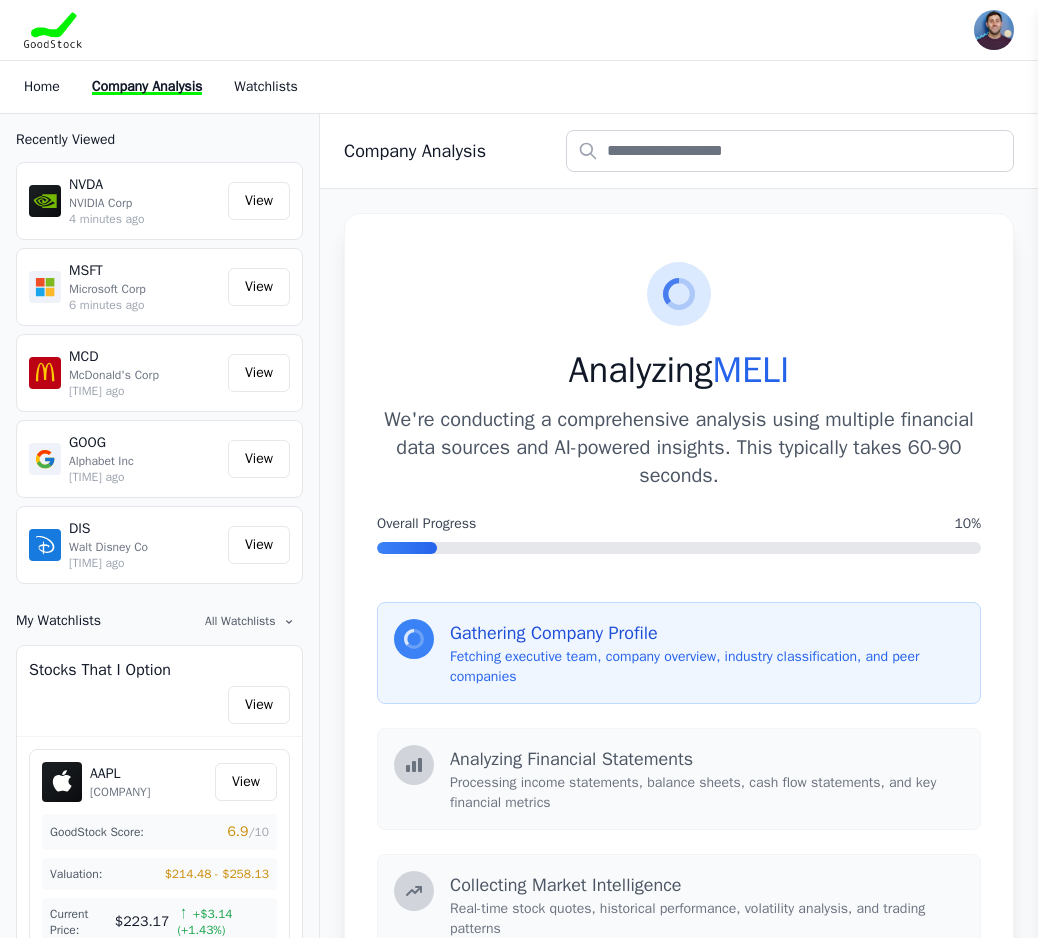 scroll, scrollTop: 0, scrollLeft: 0, axis: both 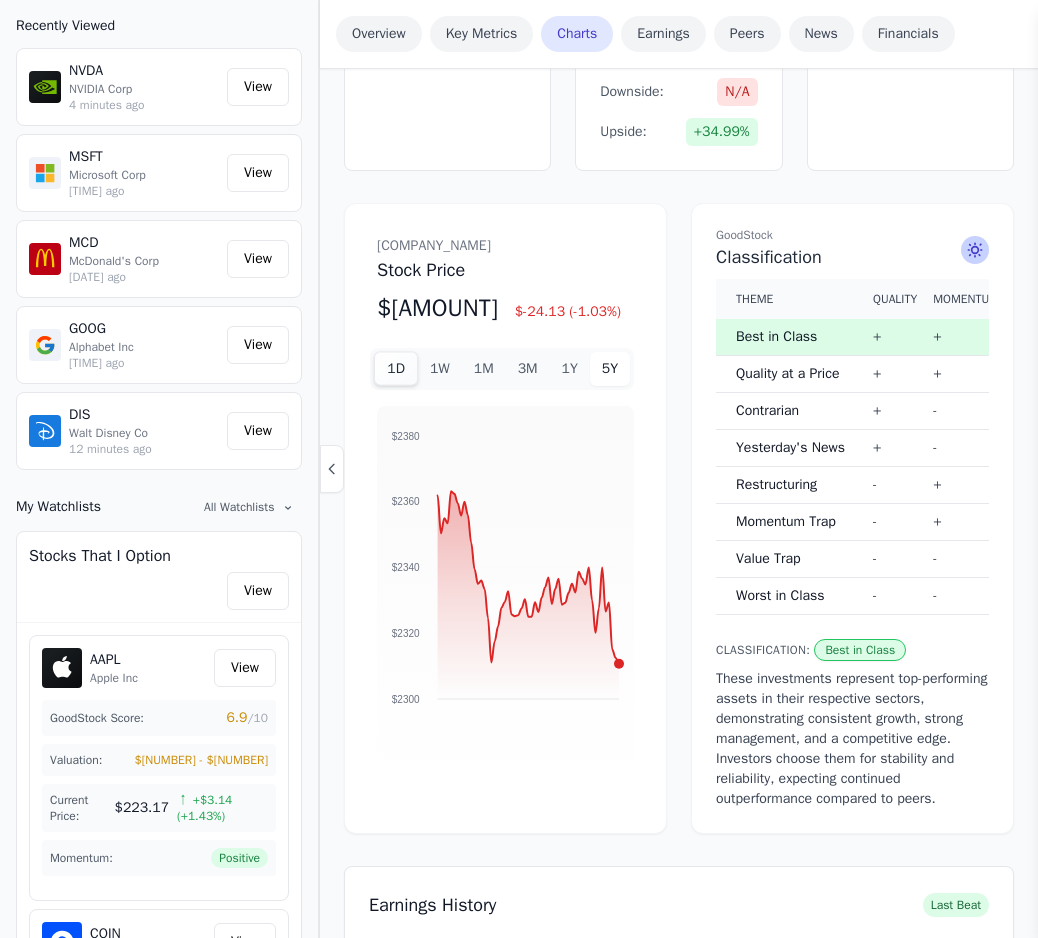 click on "5Y" at bounding box center [610, 369] 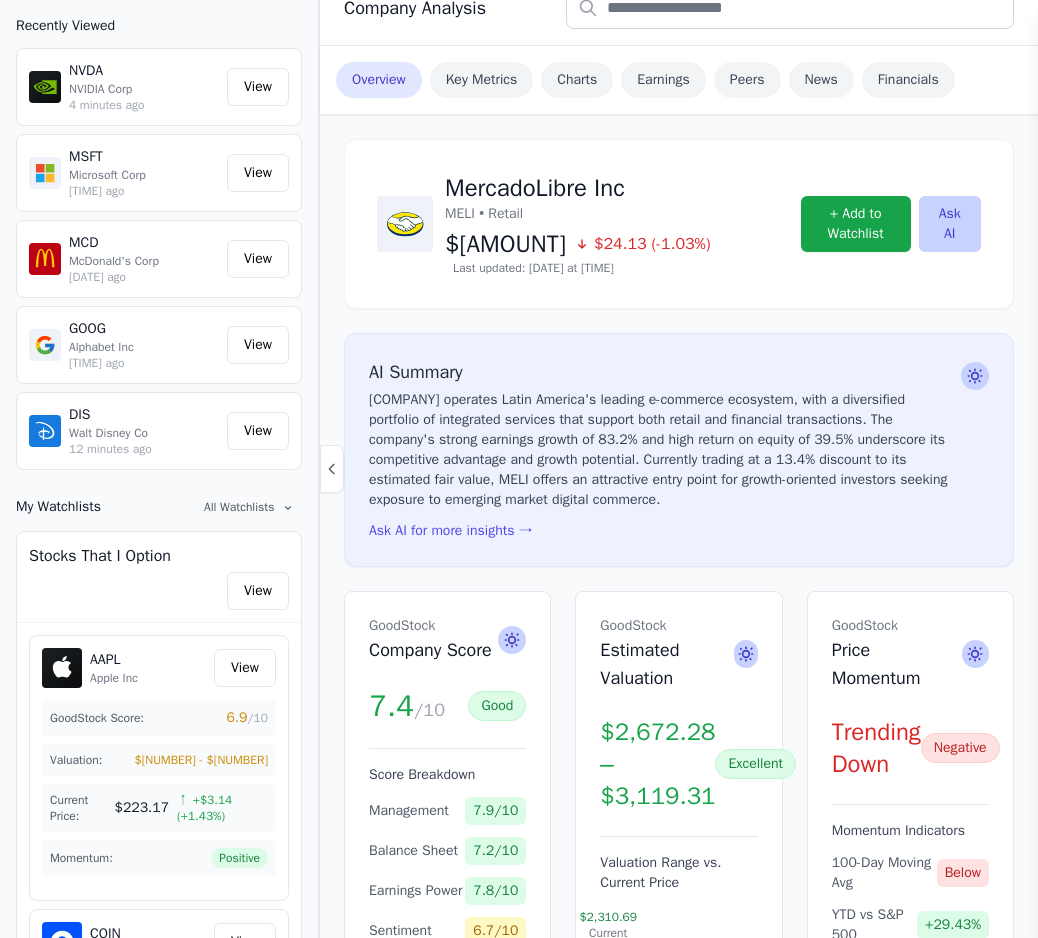 scroll, scrollTop: 137, scrollLeft: 0, axis: vertical 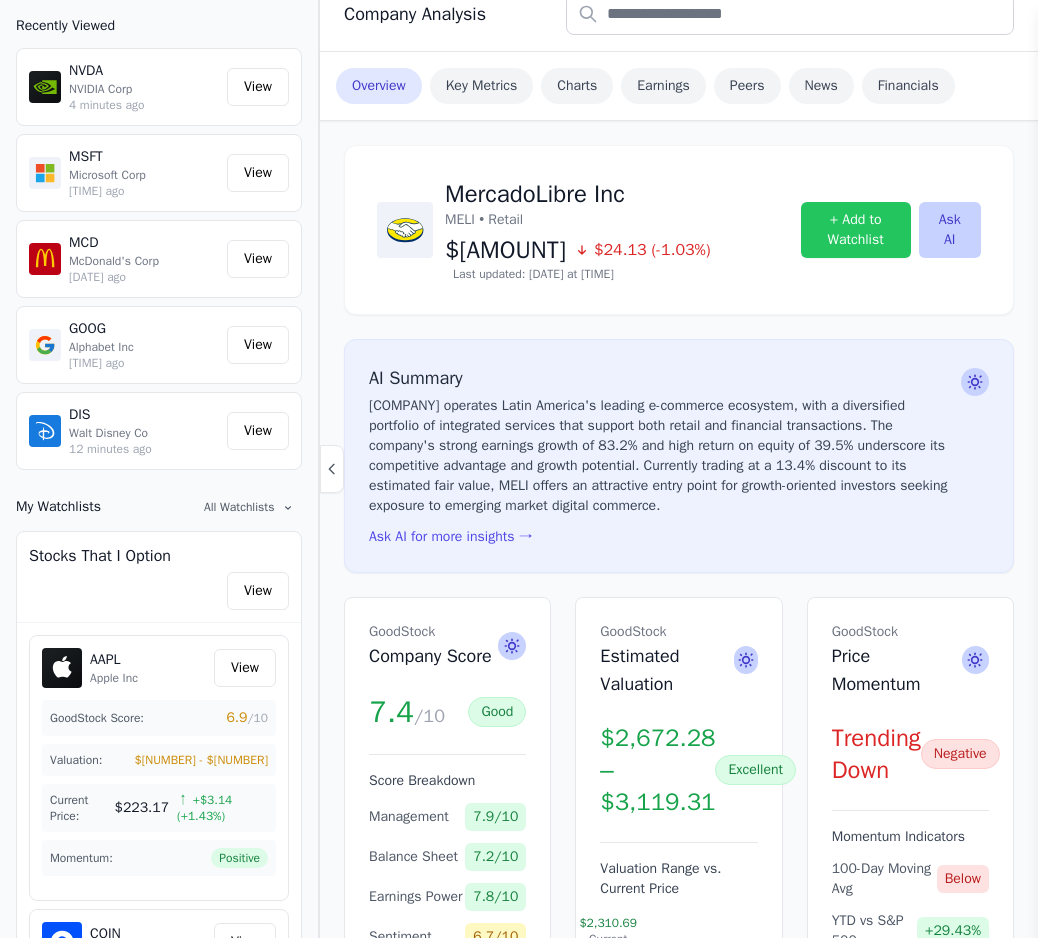 click on "+ Add to Watchlist" at bounding box center [856, 230] 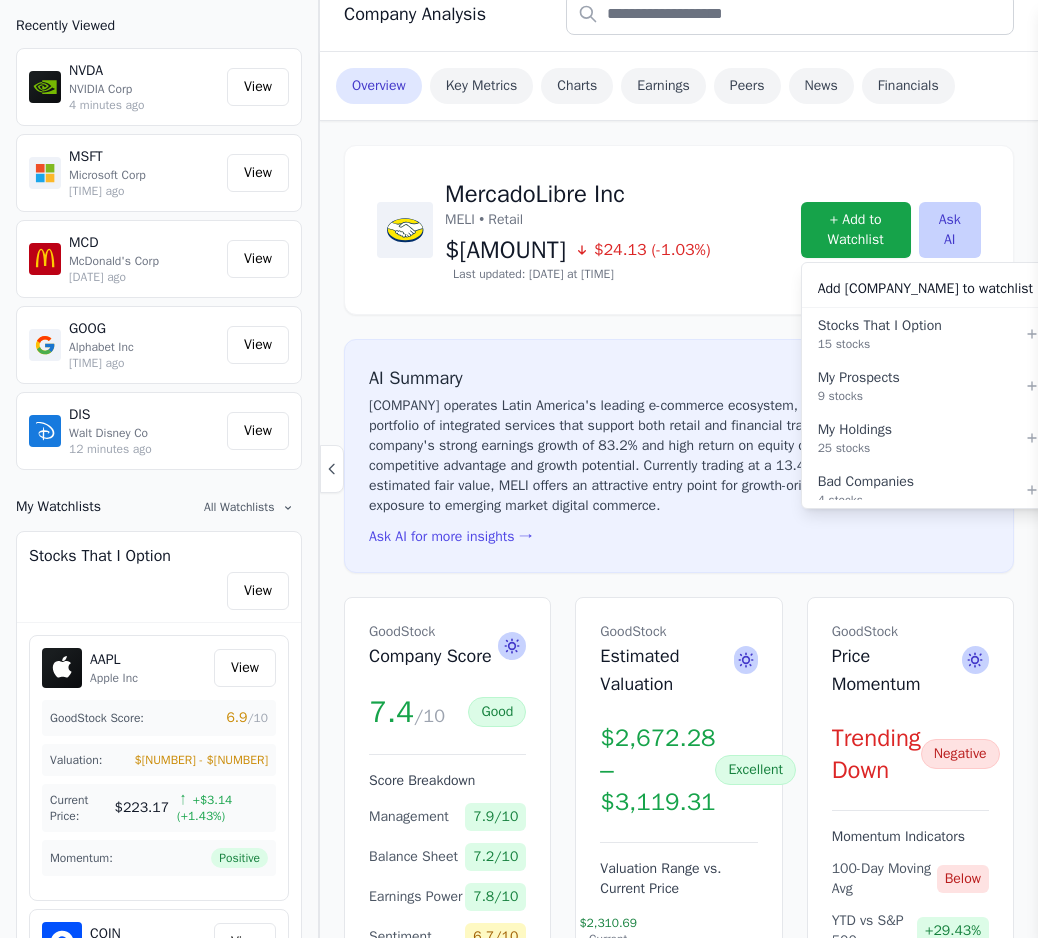 click on "Stocks That I Option" at bounding box center [921, 326] 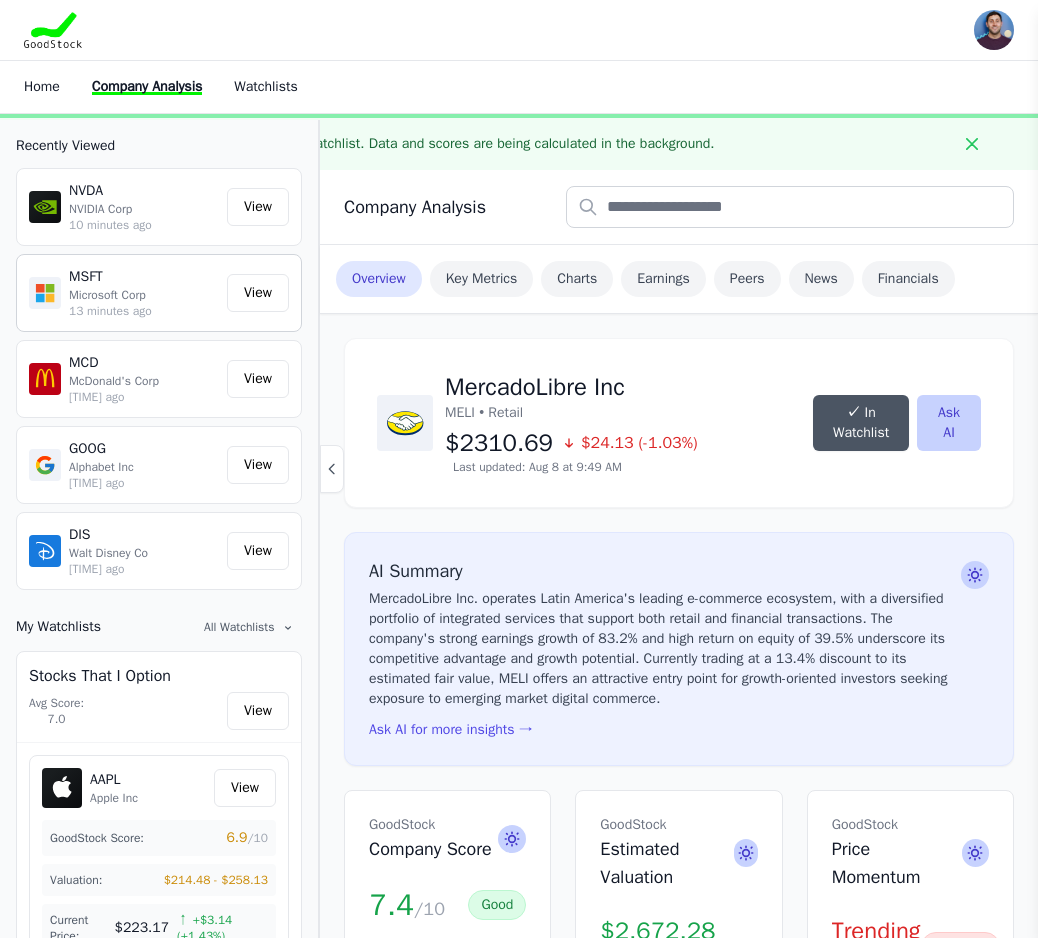 scroll, scrollTop: 0, scrollLeft: 0, axis: both 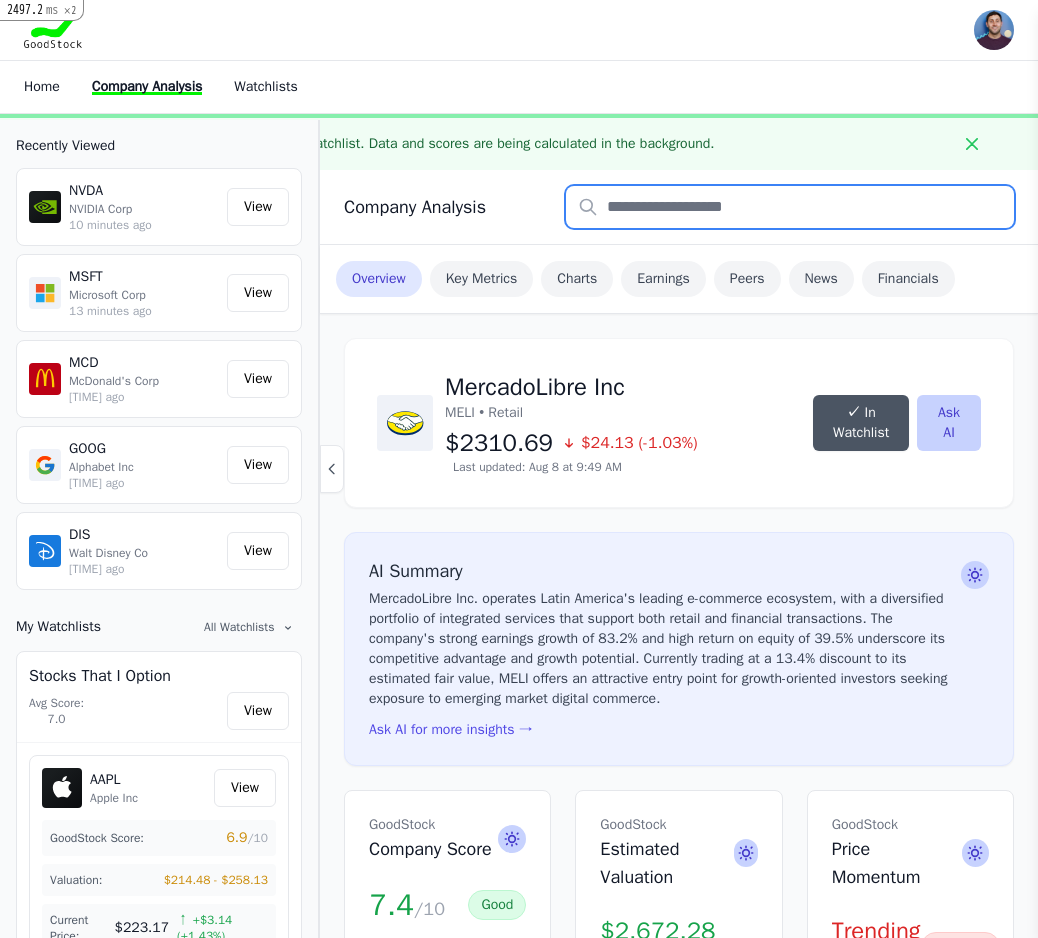 click at bounding box center [790, 207] 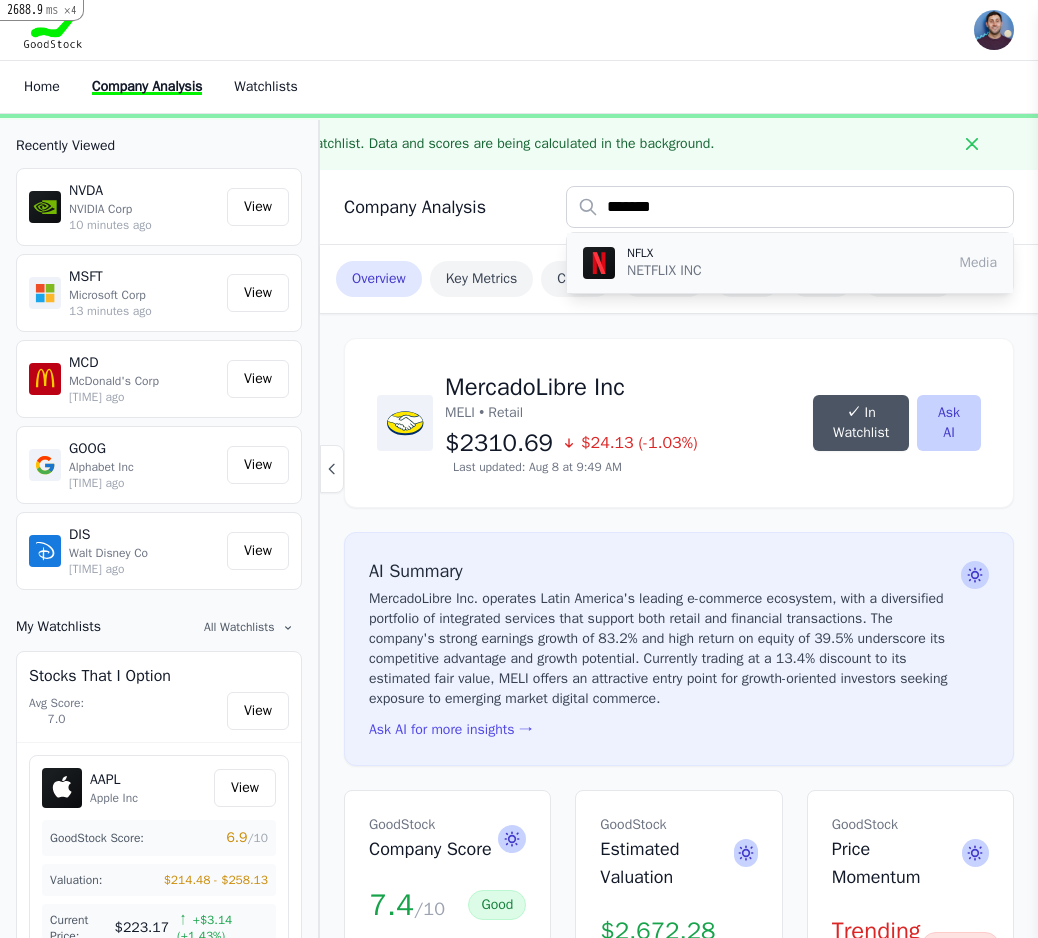 click on "NETFLIX INC" at bounding box center (664, 271) 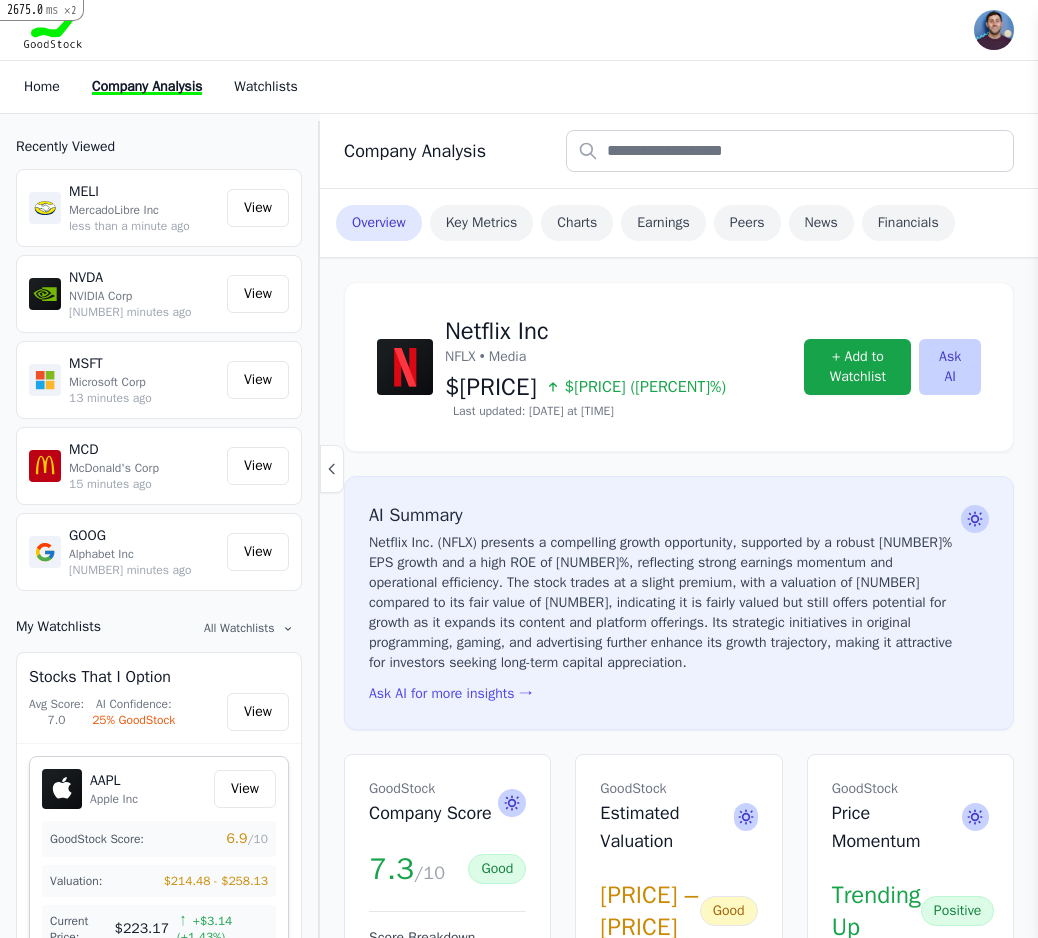 scroll, scrollTop: 0, scrollLeft: 0, axis: both 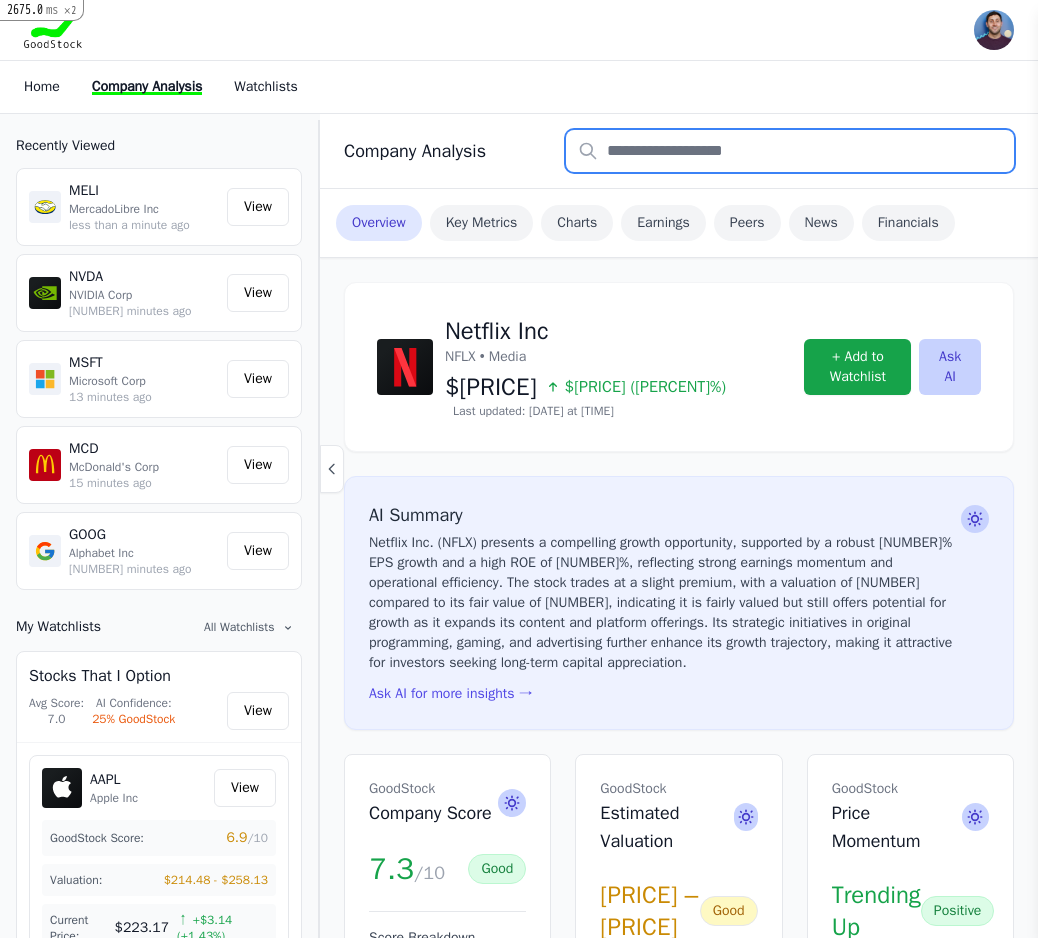 click at bounding box center (790, 151) 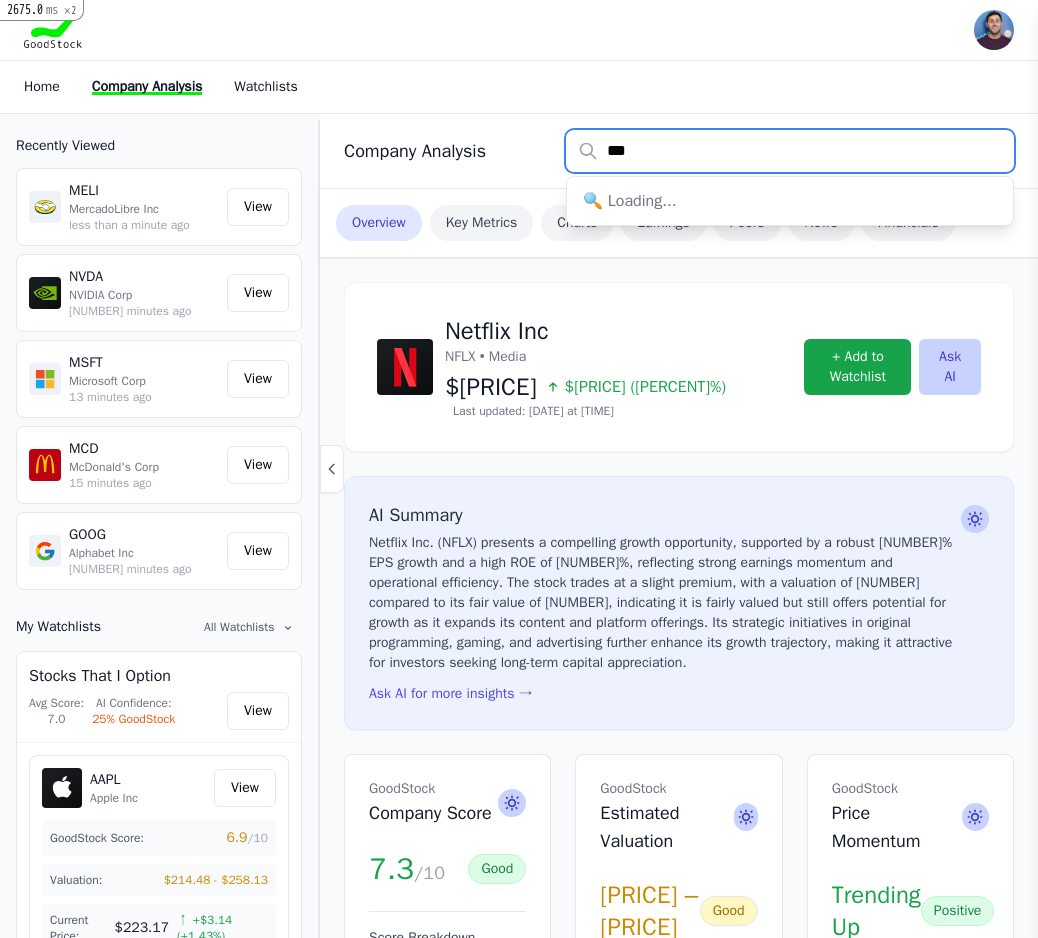 type on "****" 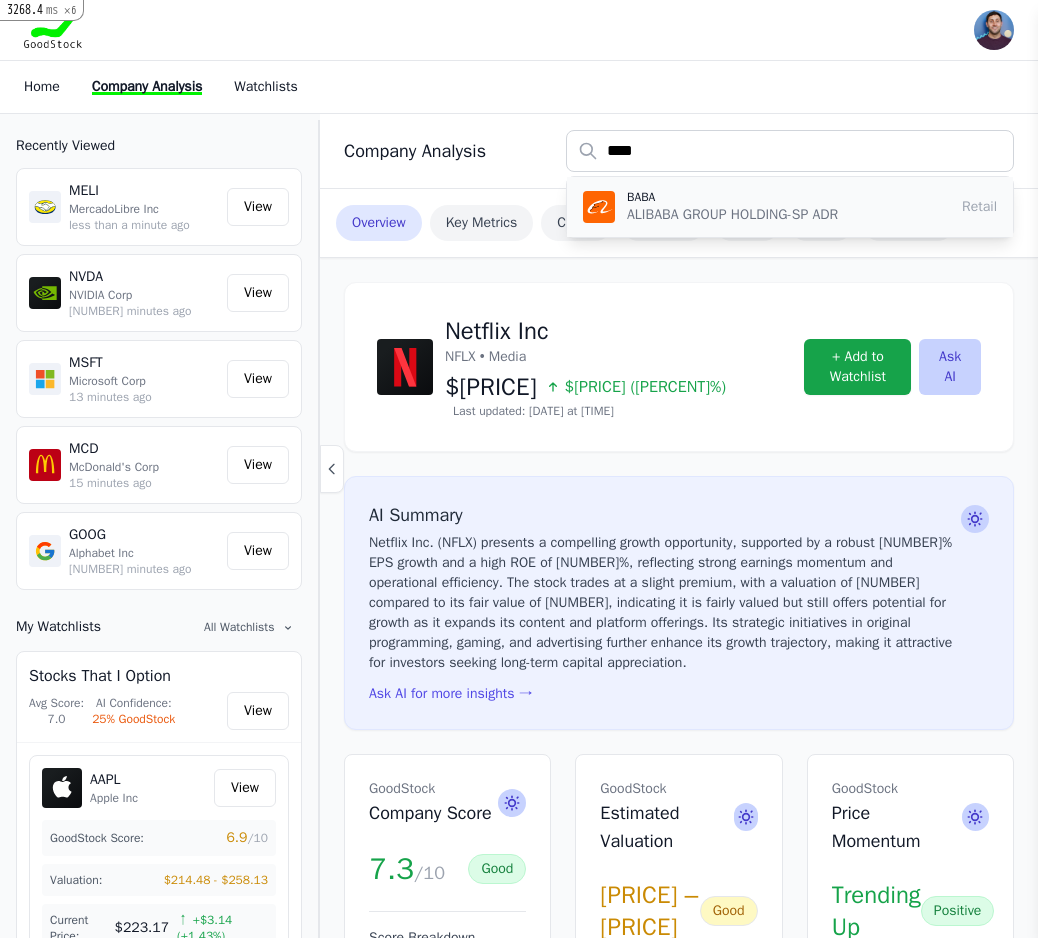 click on "BABA" at bounding box center [732, 197] 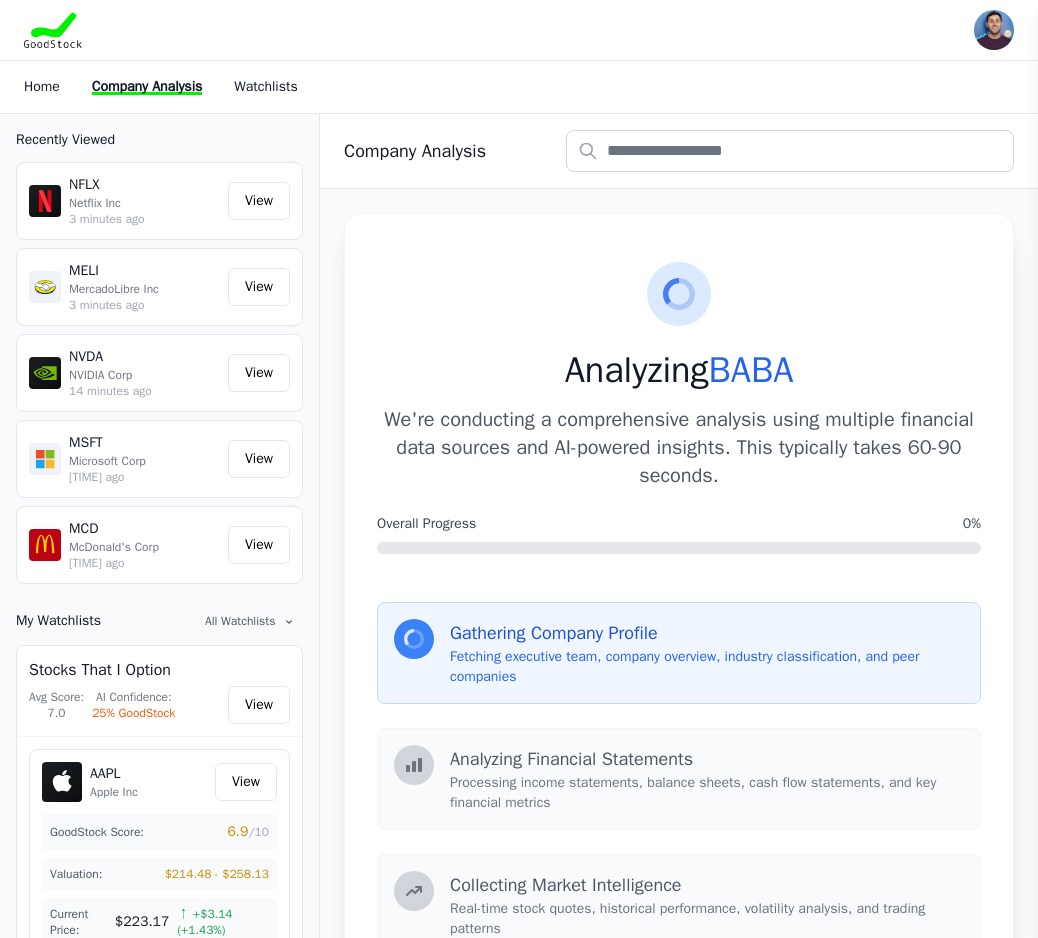 scroll, scrollTop: 0, scrollLeft: 0, axis: both 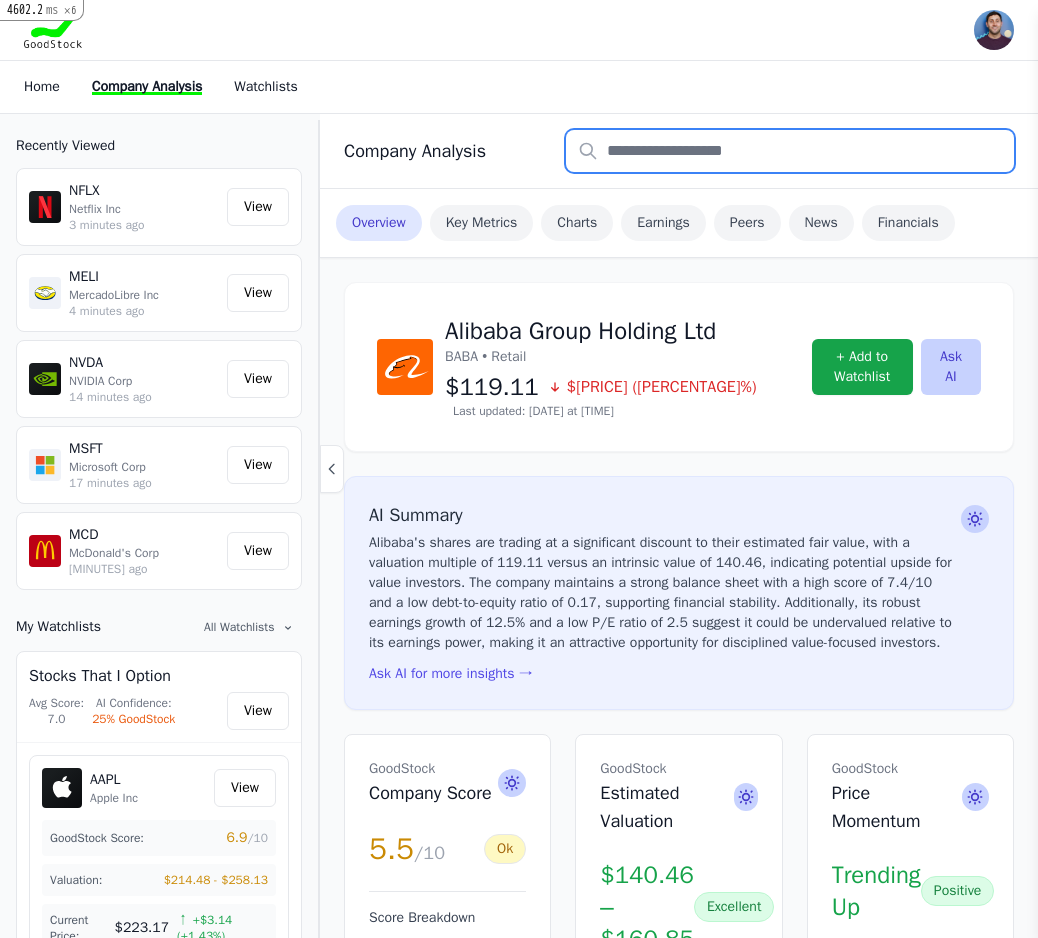 click at bounding box center [790, 151] 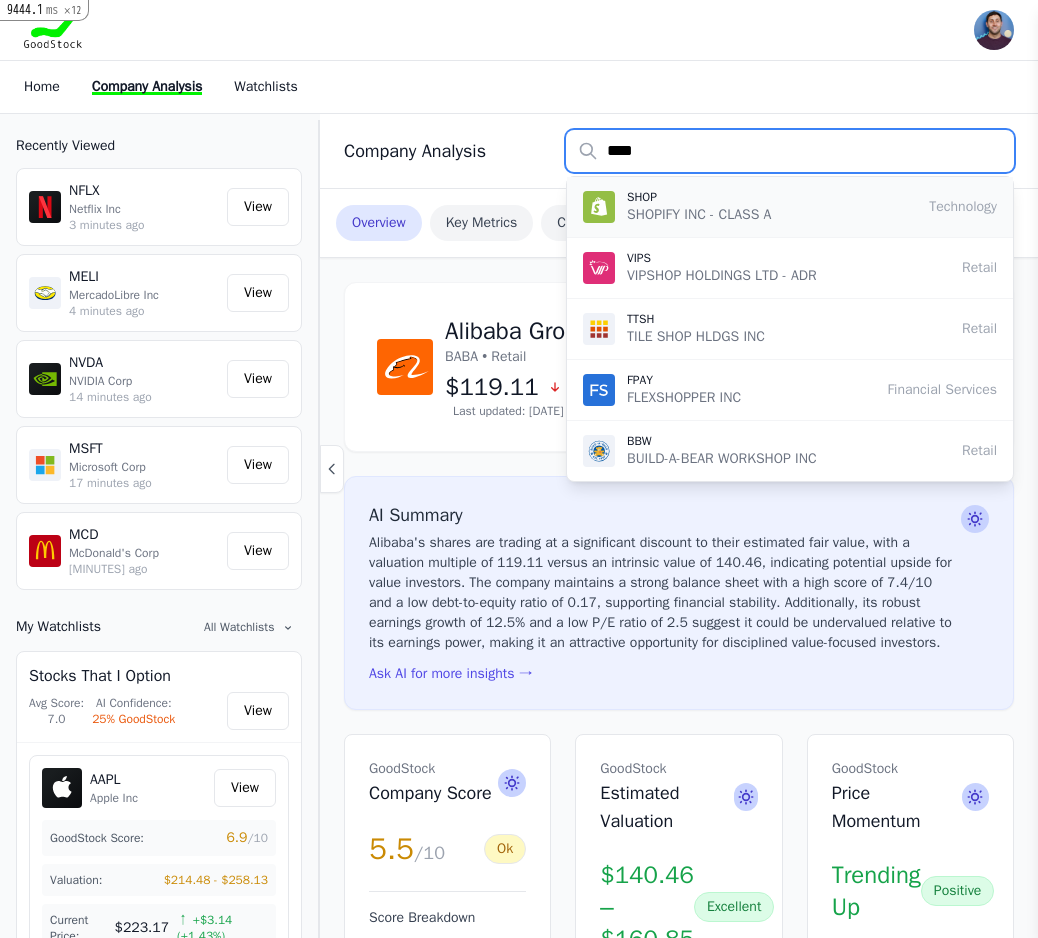 type on "****" 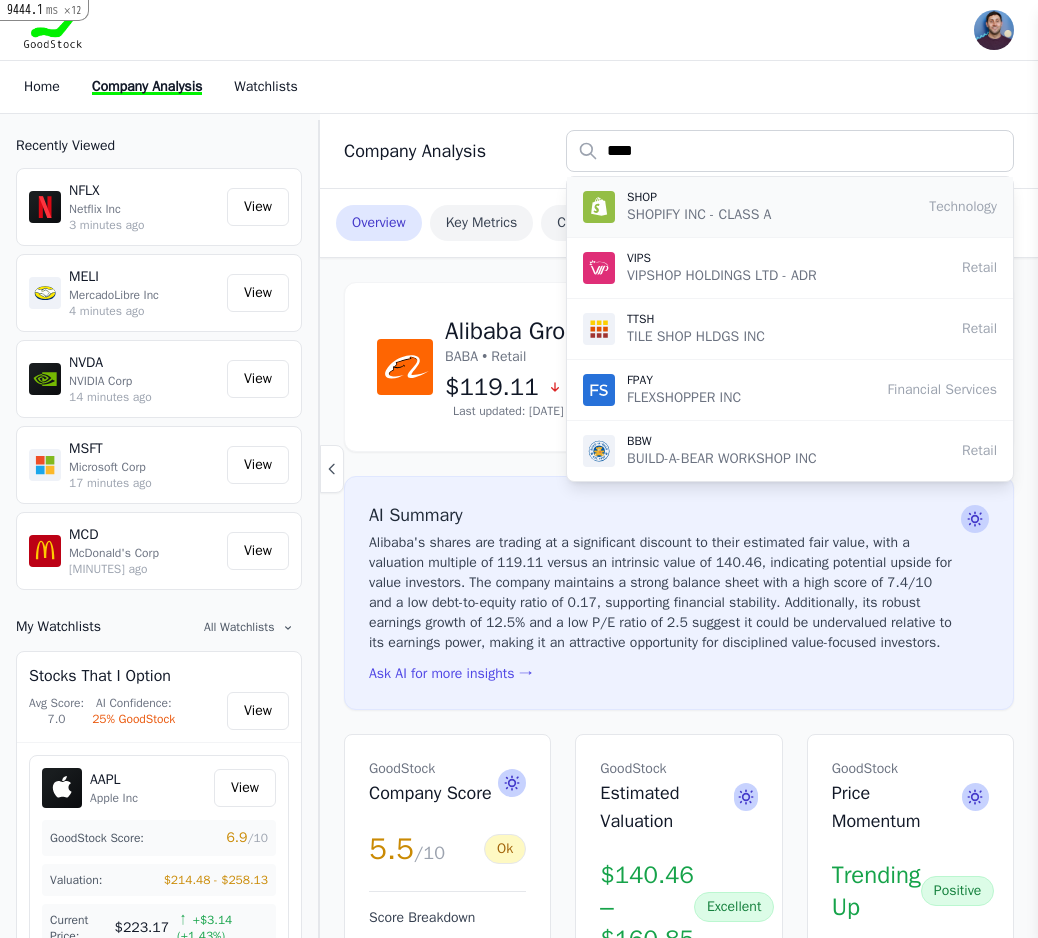 click on "SHOPIFY INC - CLASS A" at bounding box center (699, 215) 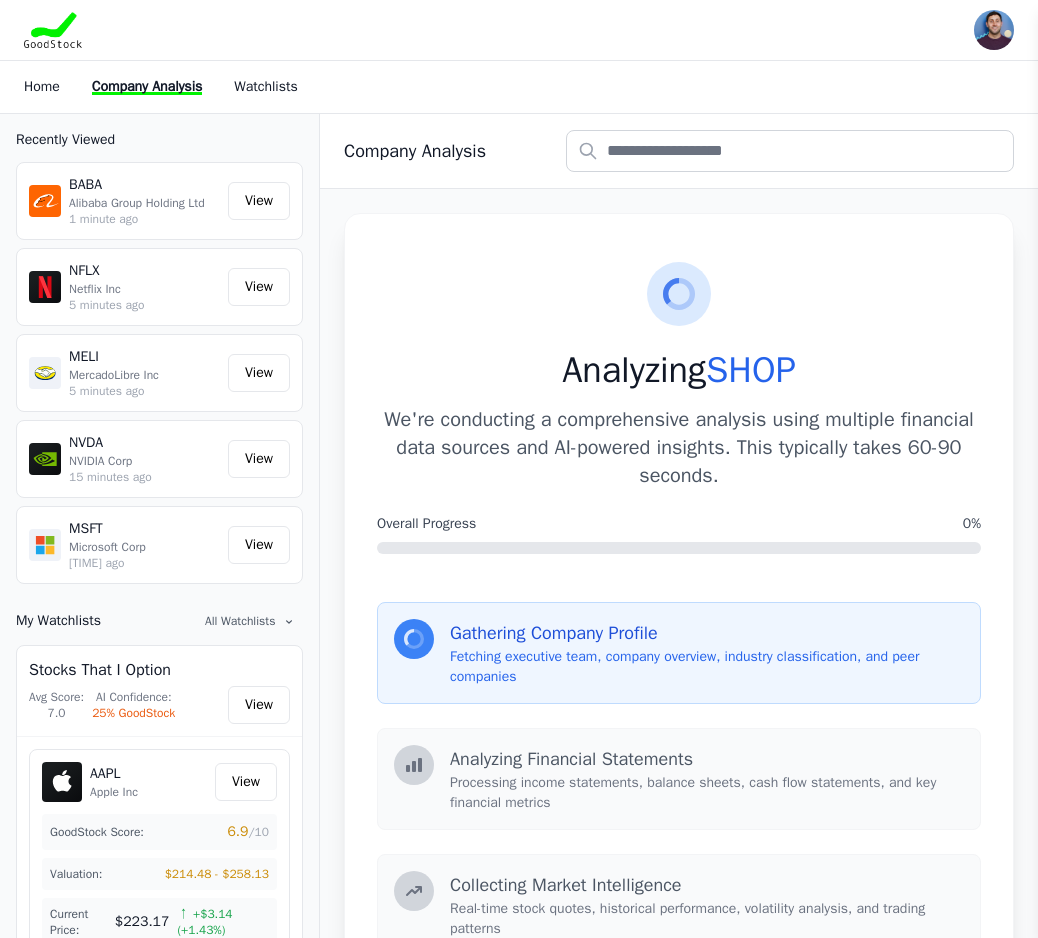 scroll, scrollTop: 0, scrollLeft: 0, axis: both 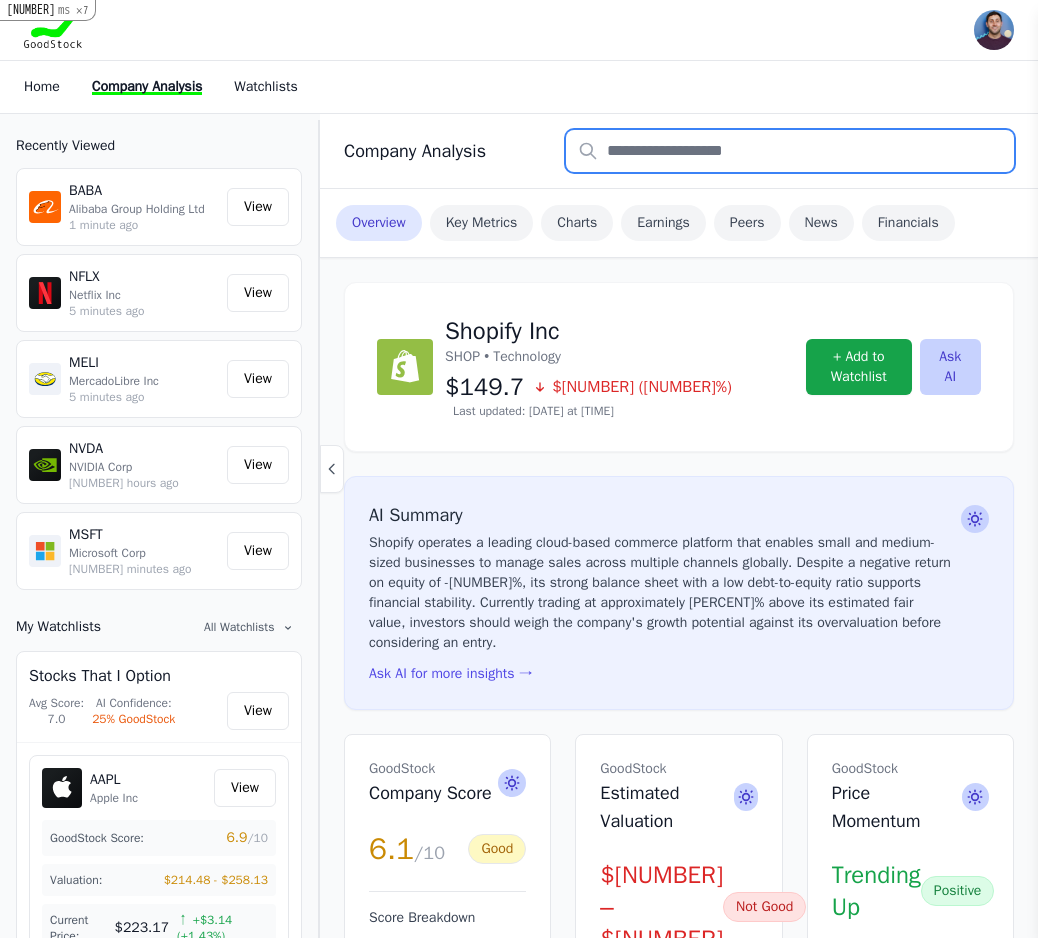 click at bounding box center [790, 151] 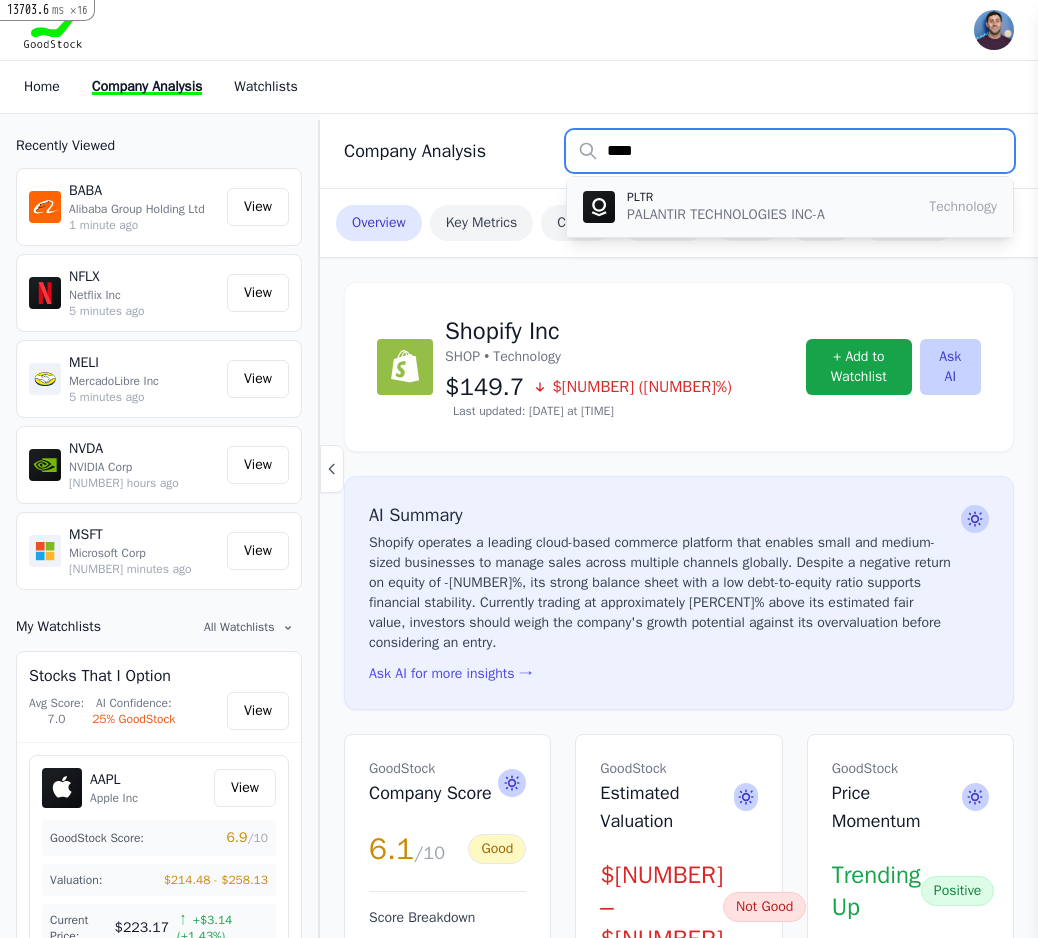 type on "****" 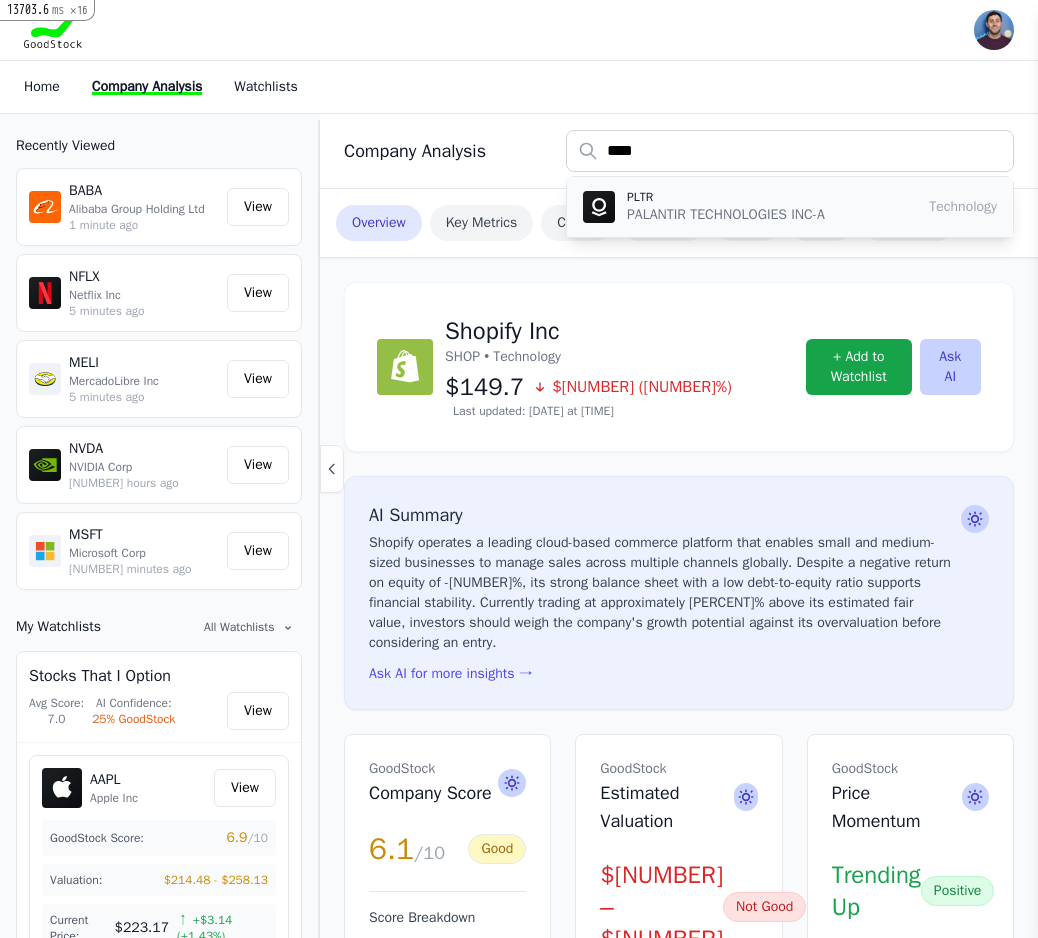 click on "PLTR" at bounding box center [726, 197] 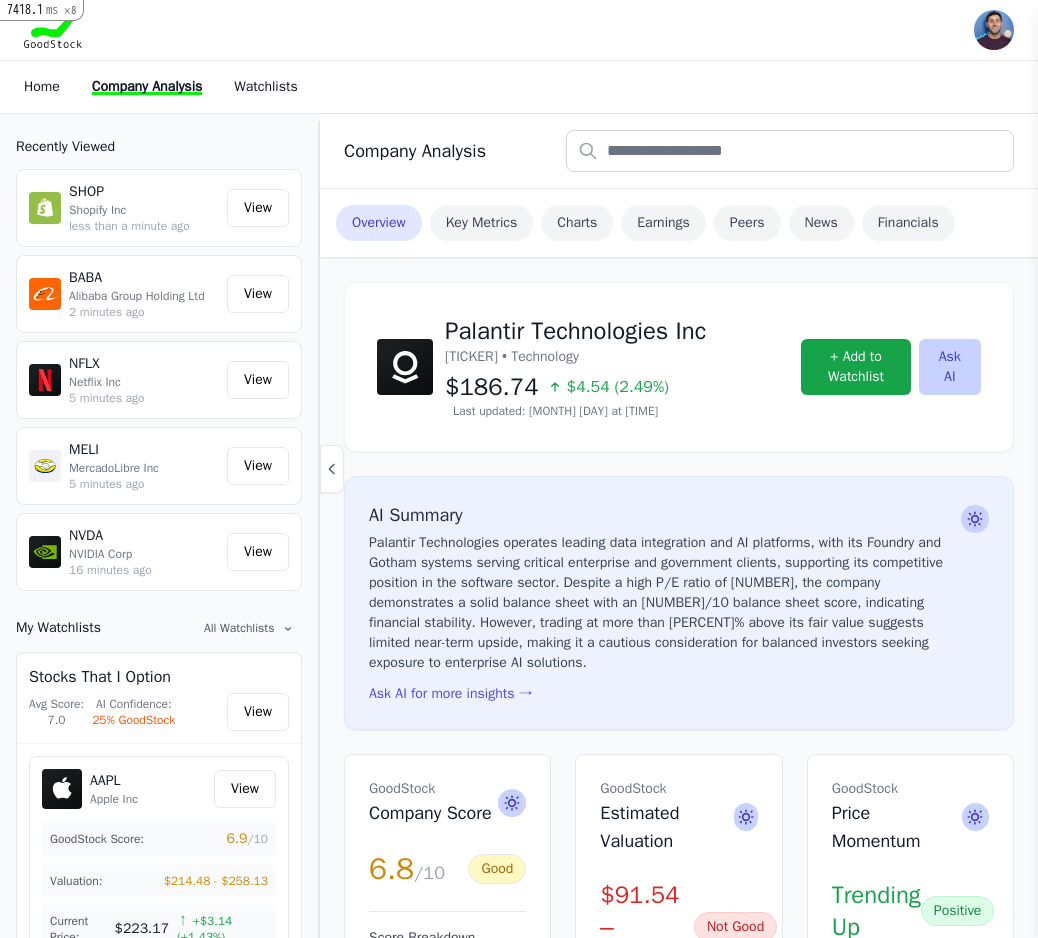 scroll, scrollTop: 0, scrollLeft: 0, axis: both 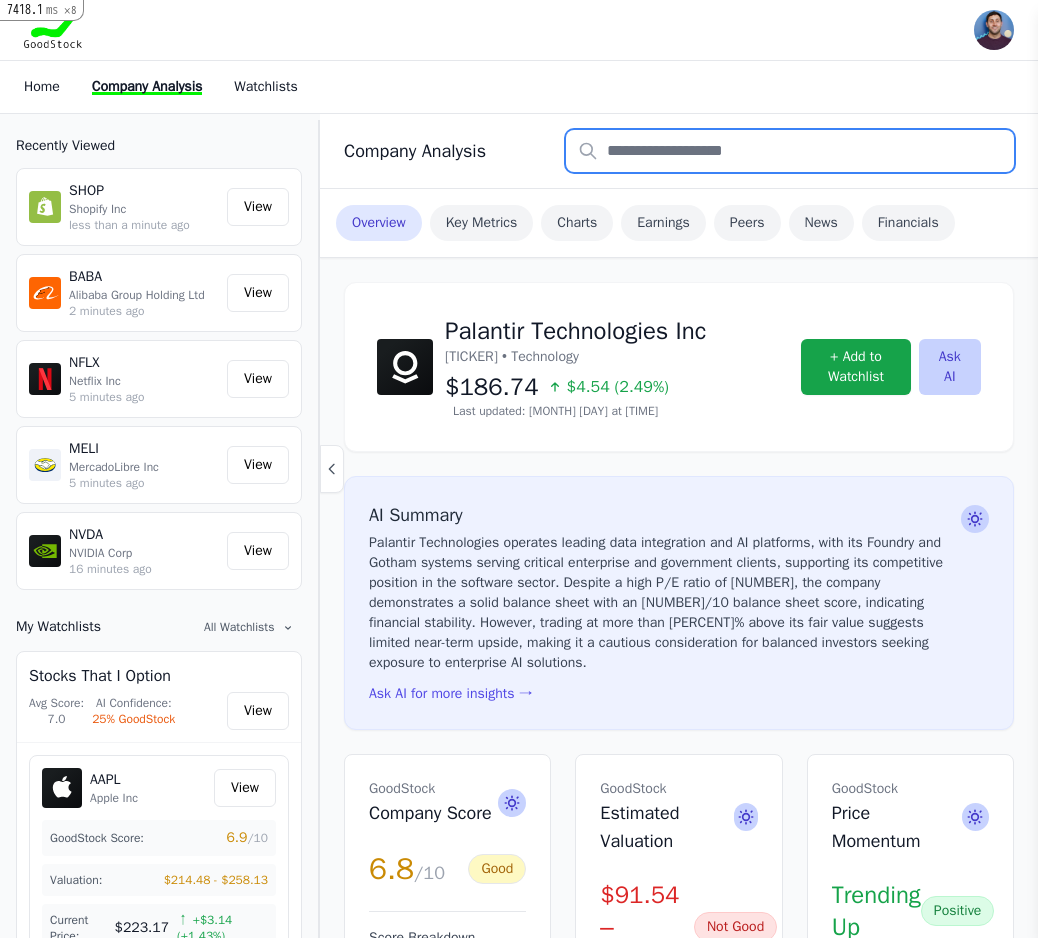click at bounding box center (790, 151) 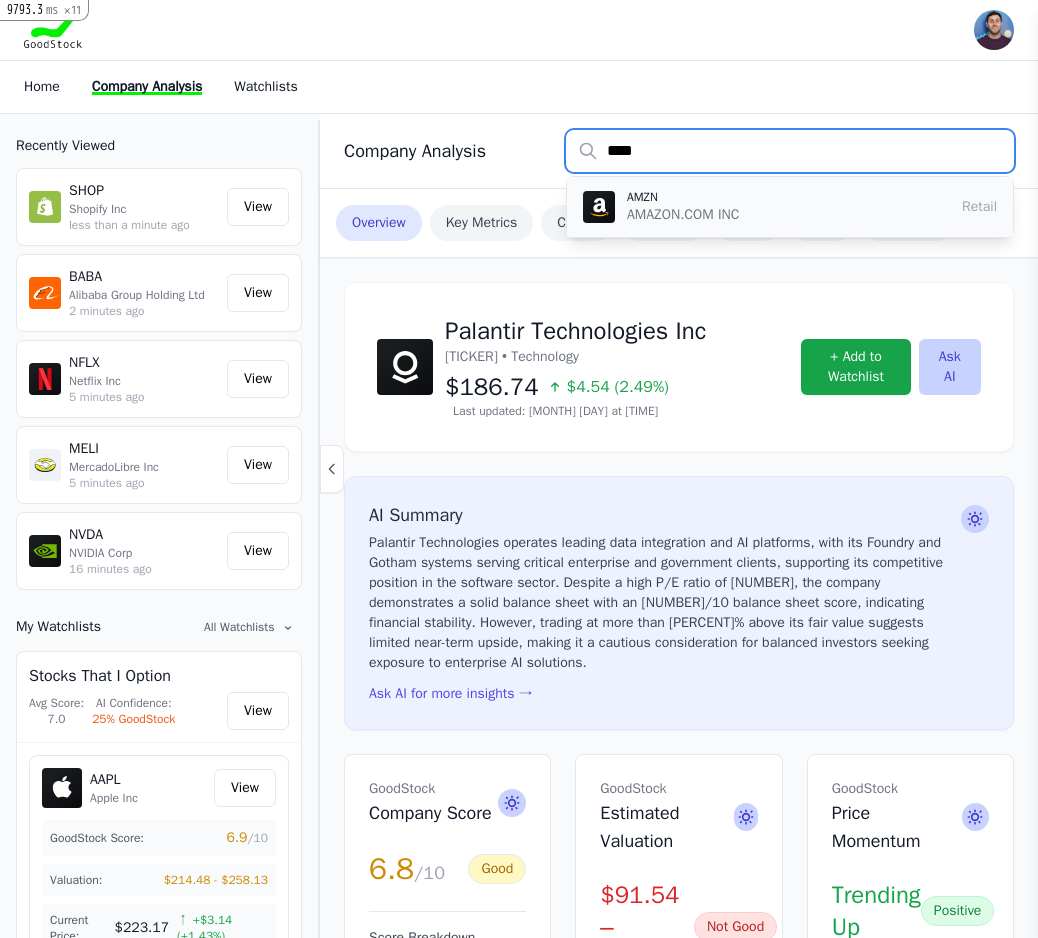 type on "****" 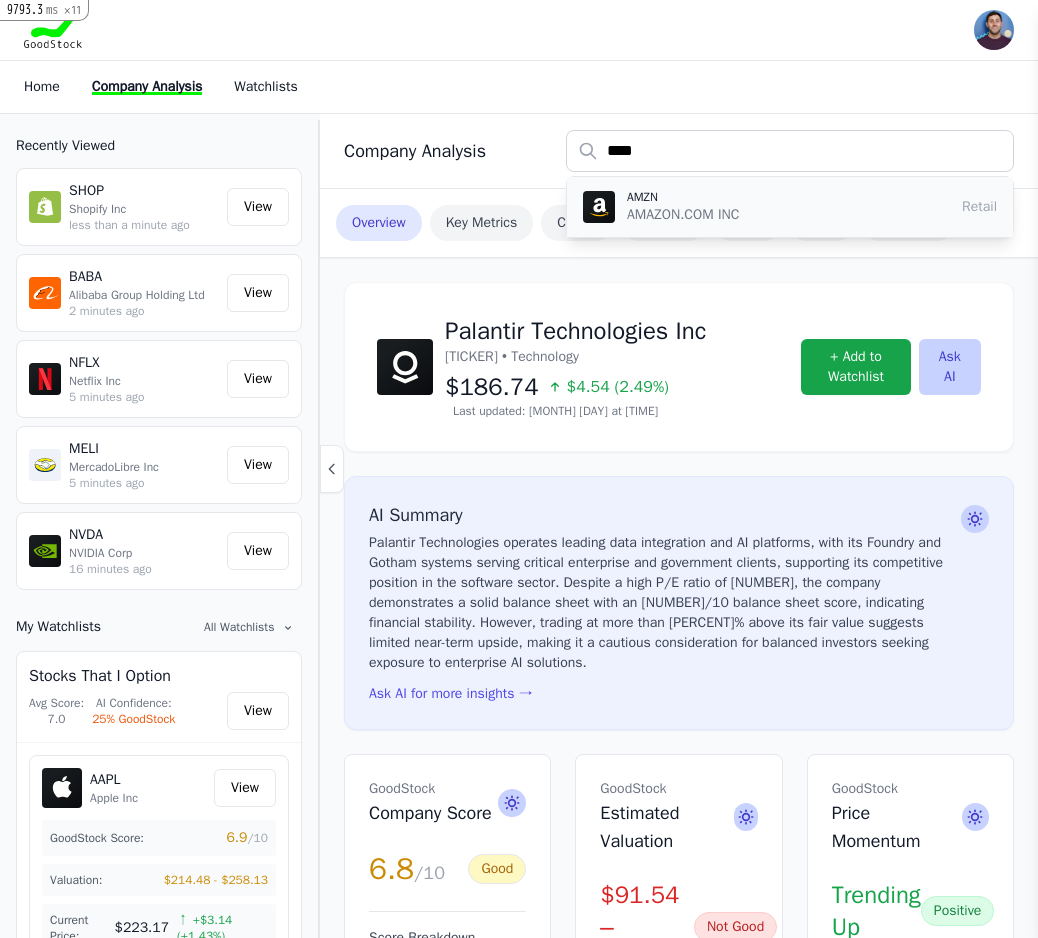 click on "AMAZON.COM INC" at bounding box center (683, 215) 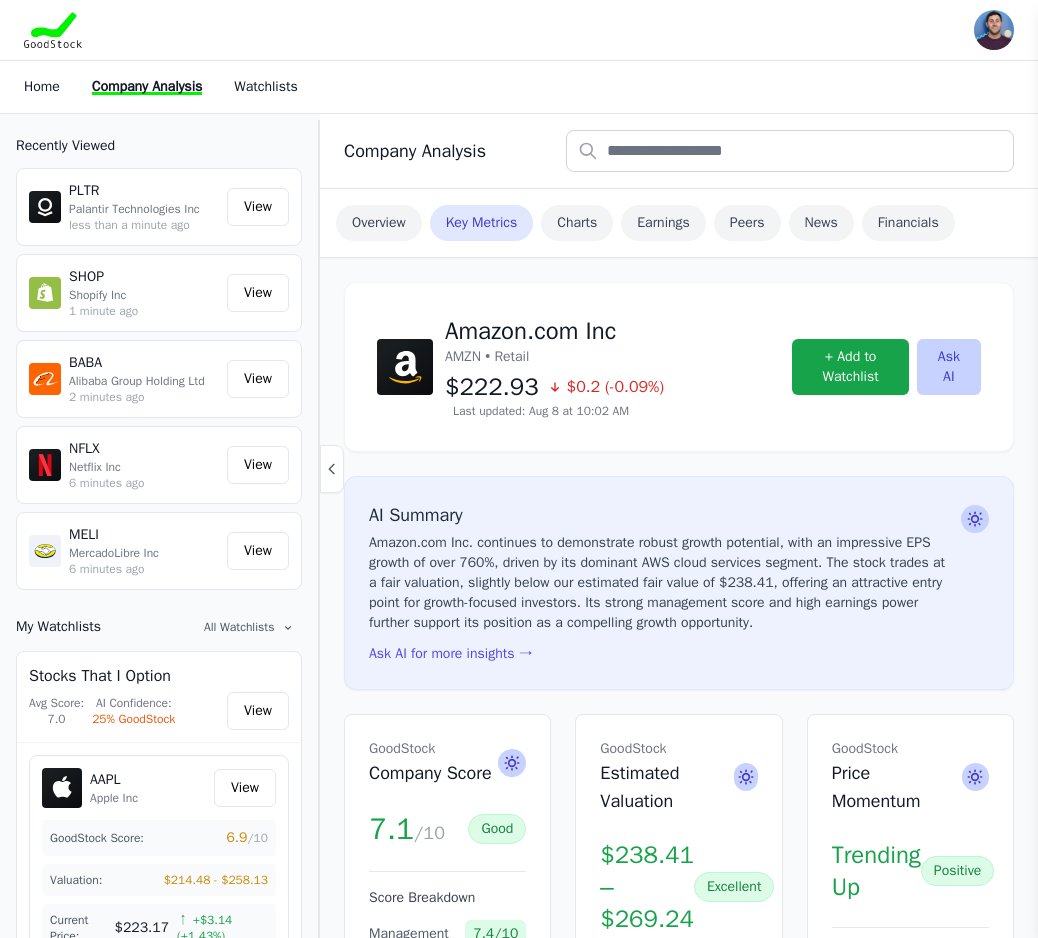 scroll, scrollTop: 0, scrollLeft: 0, axis: both 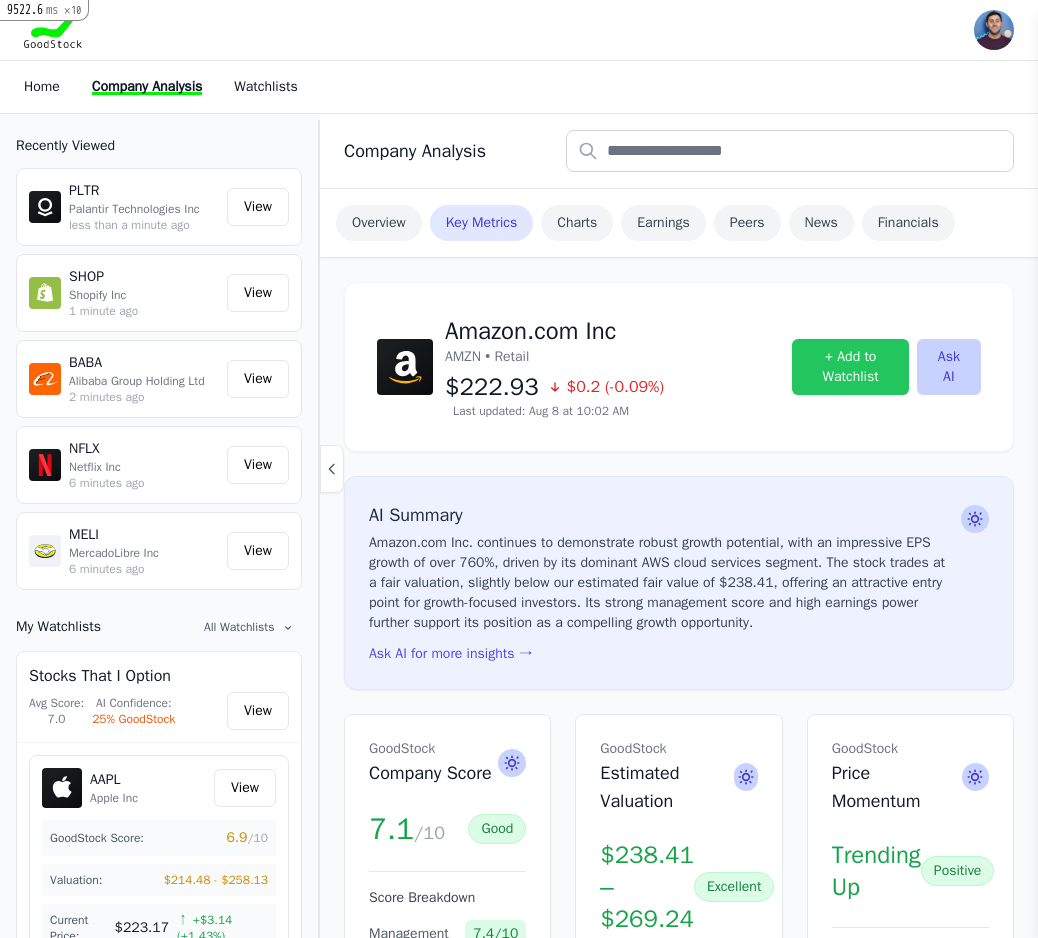 click on "+ Add to Watchlist" at bounding box center [850, 367] 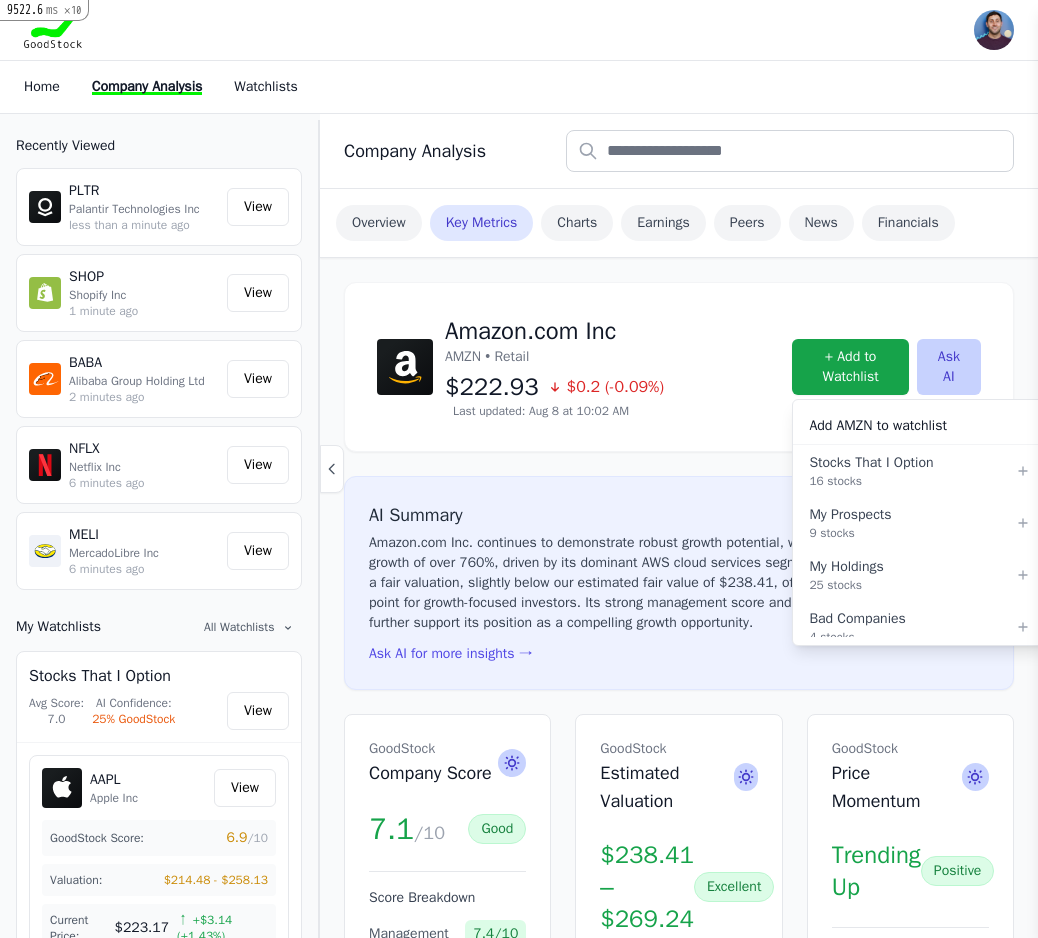 click on "16 stocks" at bounding box center [912, 481] 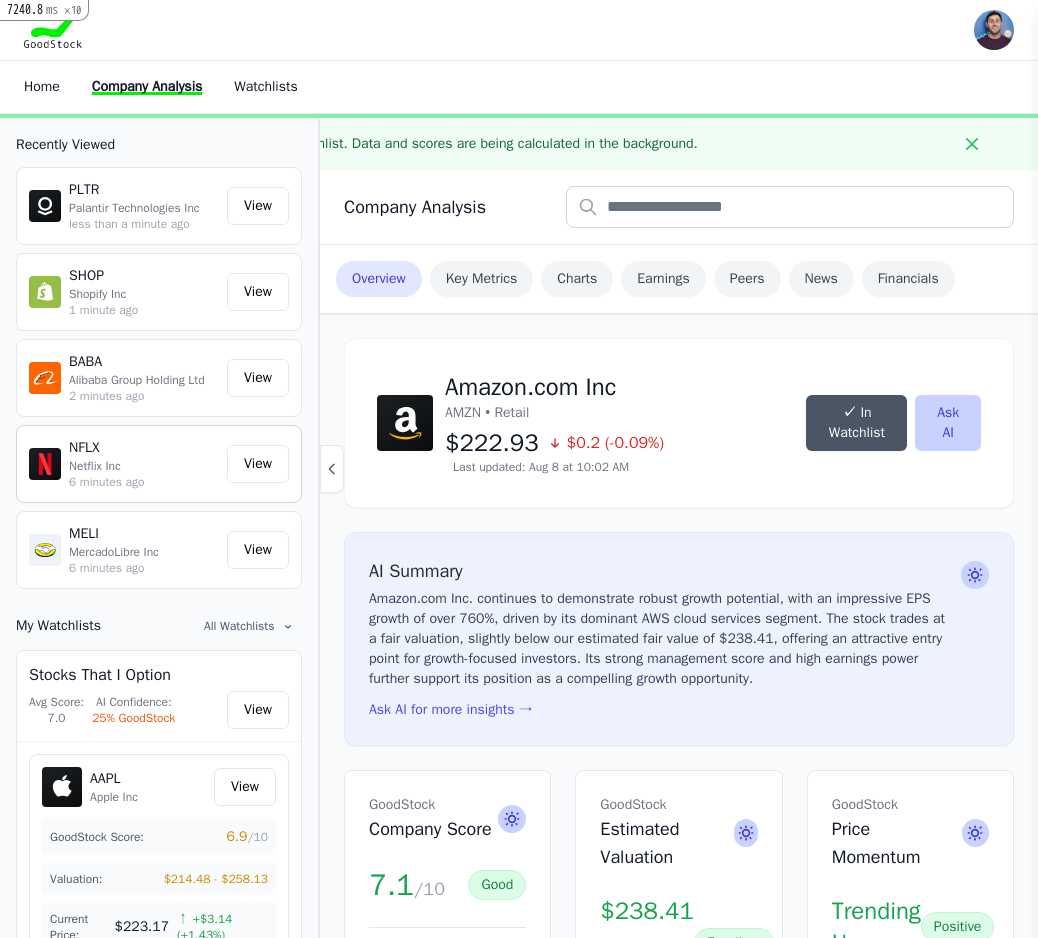 scroll, scrollTop: 1, scrollLeft: 0, axis: vertical 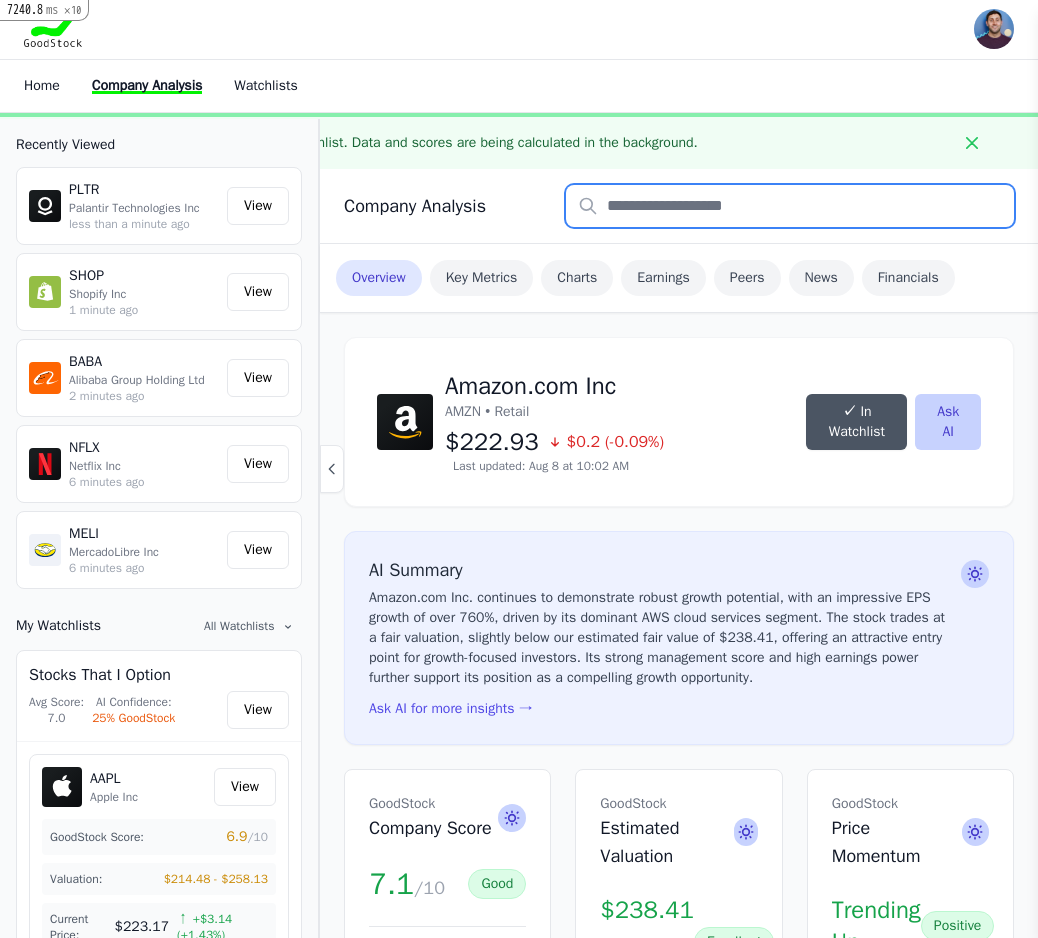 click at bounding box center (790, 206) 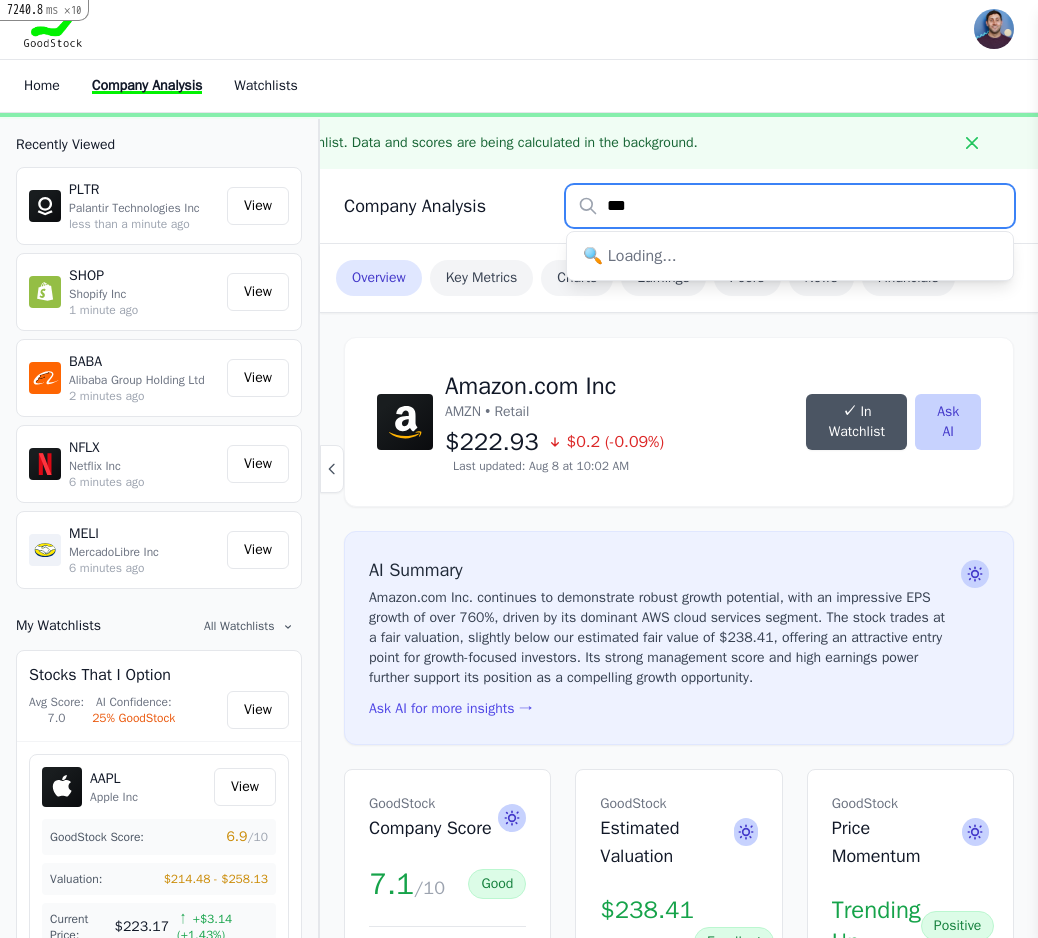 type on "****" 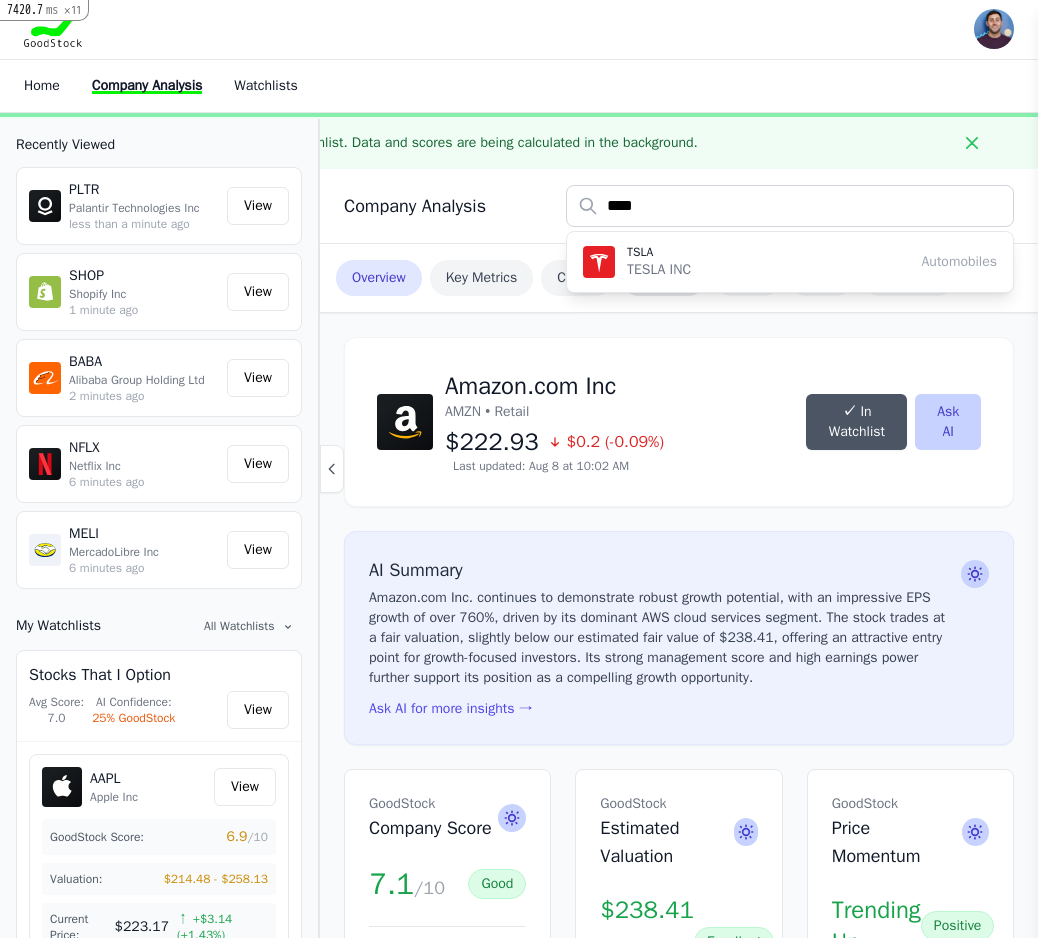 click on "TESLA INC" at bounding box center (659, 270) 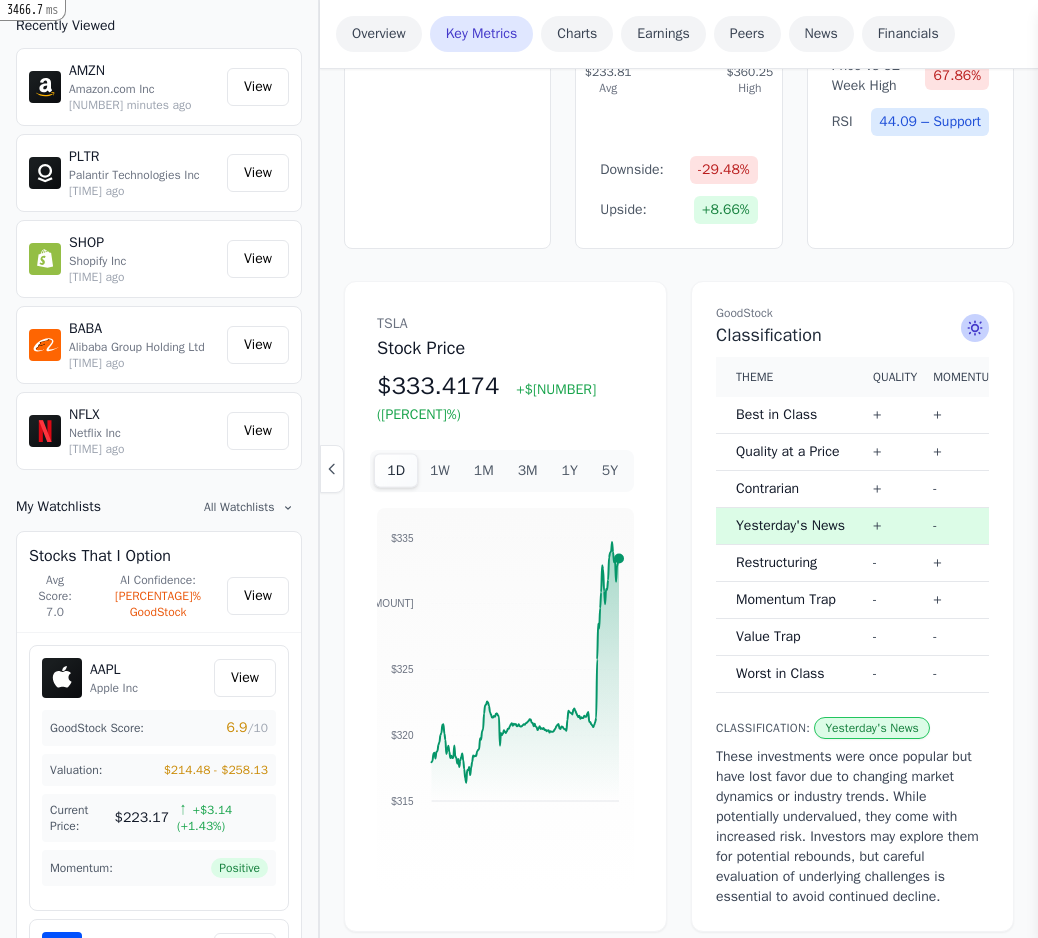 scroll, scrollTop: 1031, scrollLeft: 0, axis: vertical 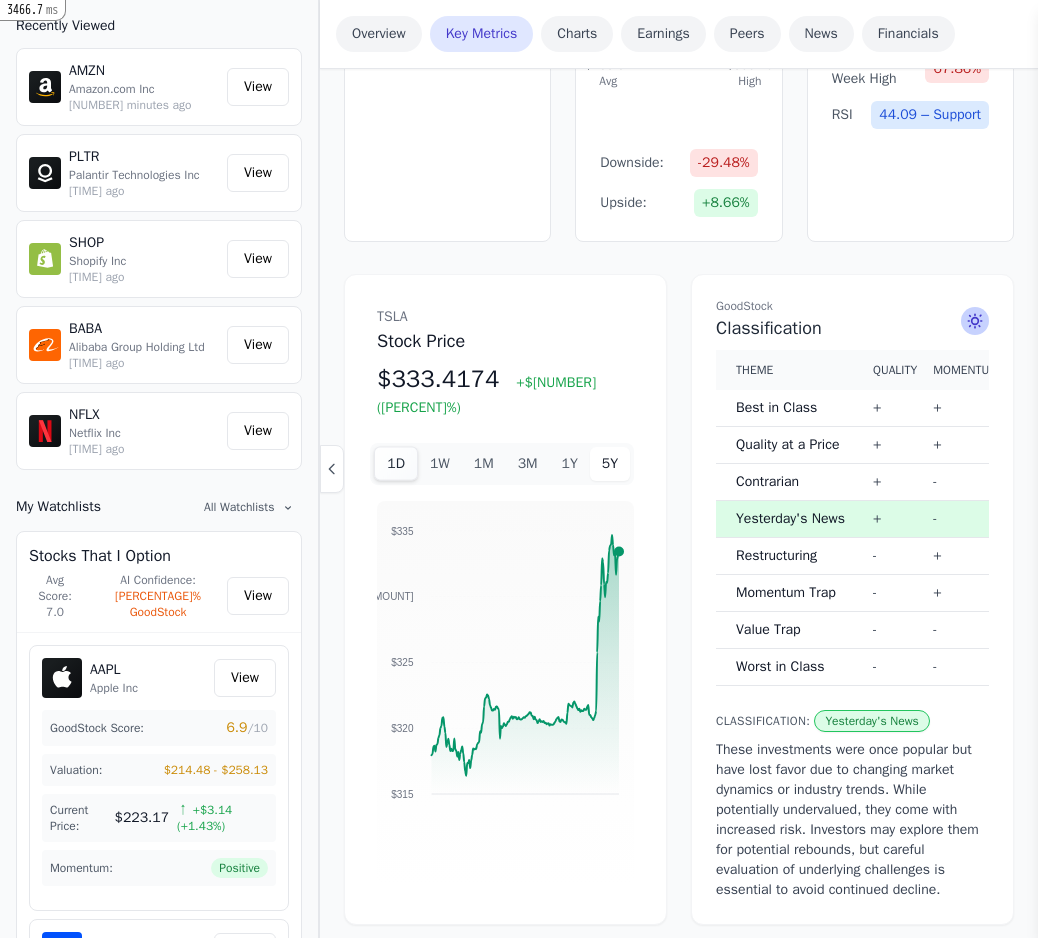click on "5Y" at bounding box center (610, 464) 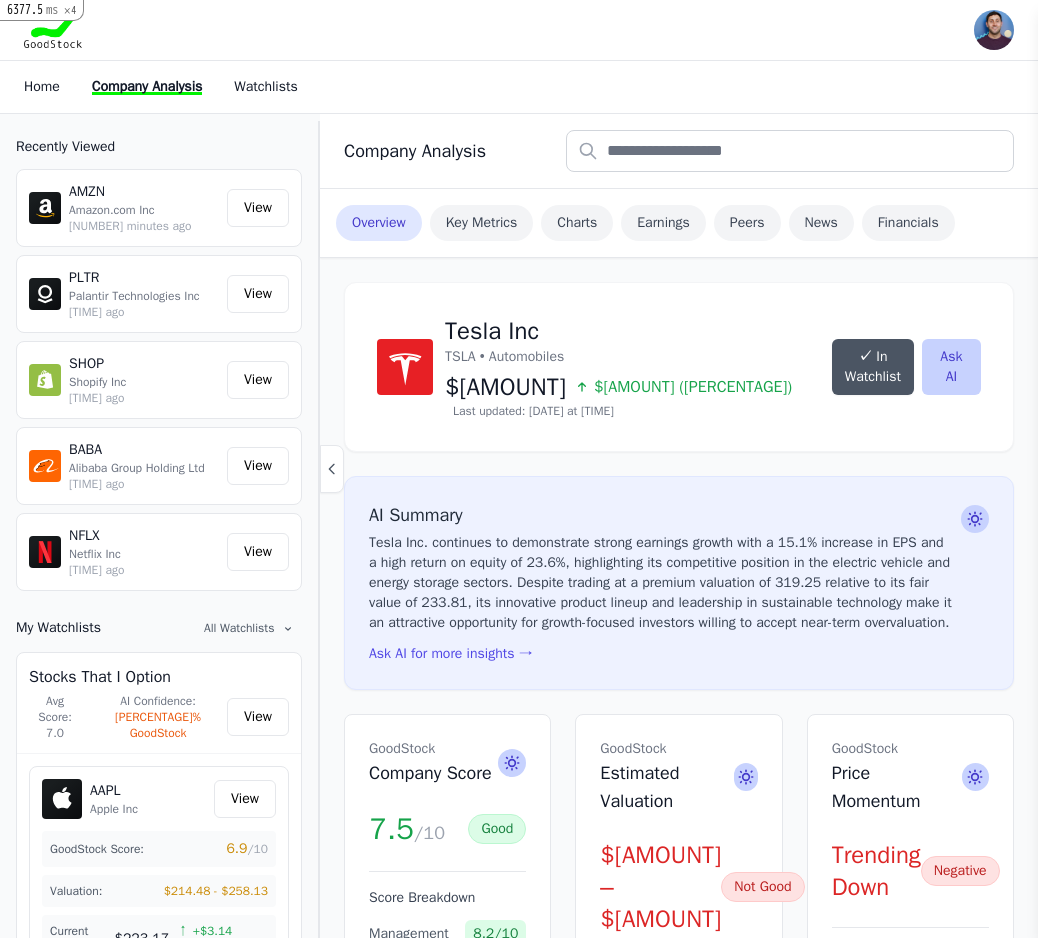 scroll, scrollTop: 0, scrollLeft: 0, axis: both 